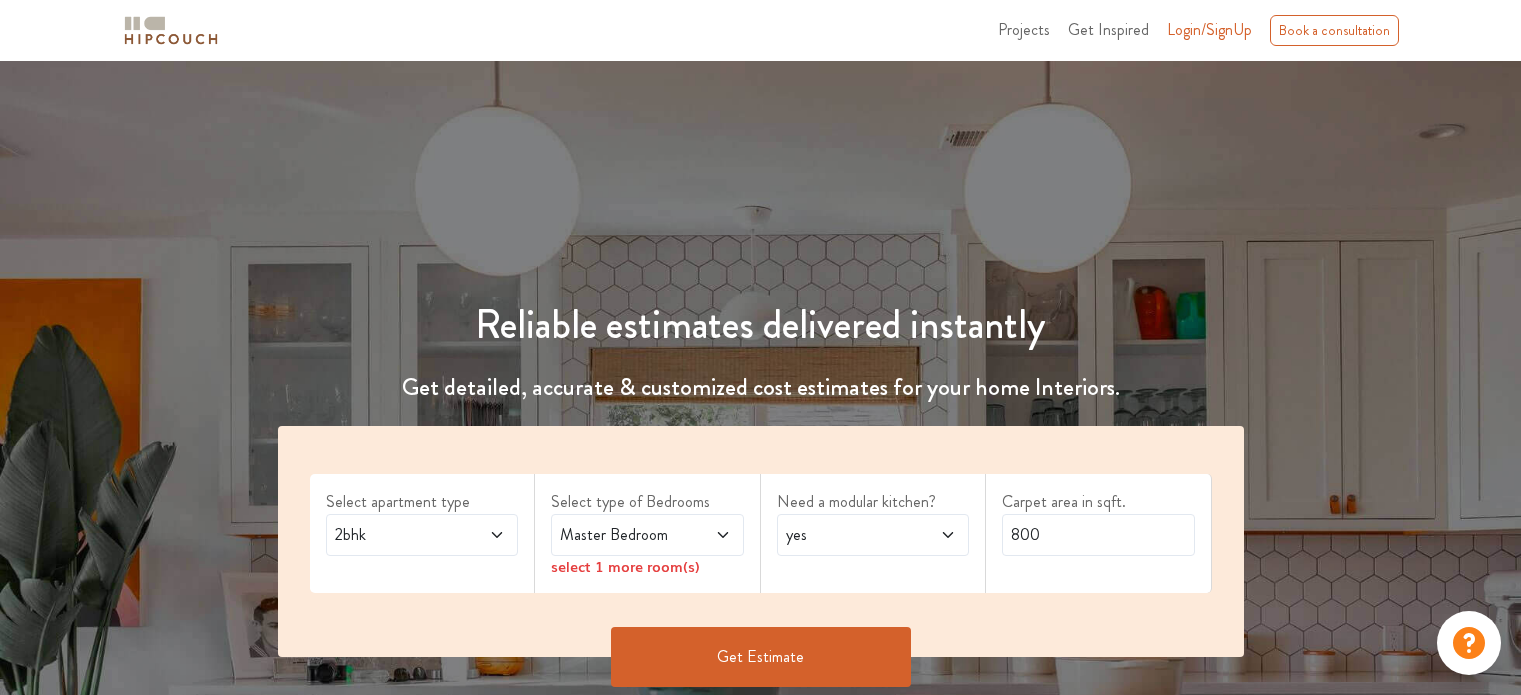 scroll, scrollTop: 0, scrollLeft: 0, axis: both 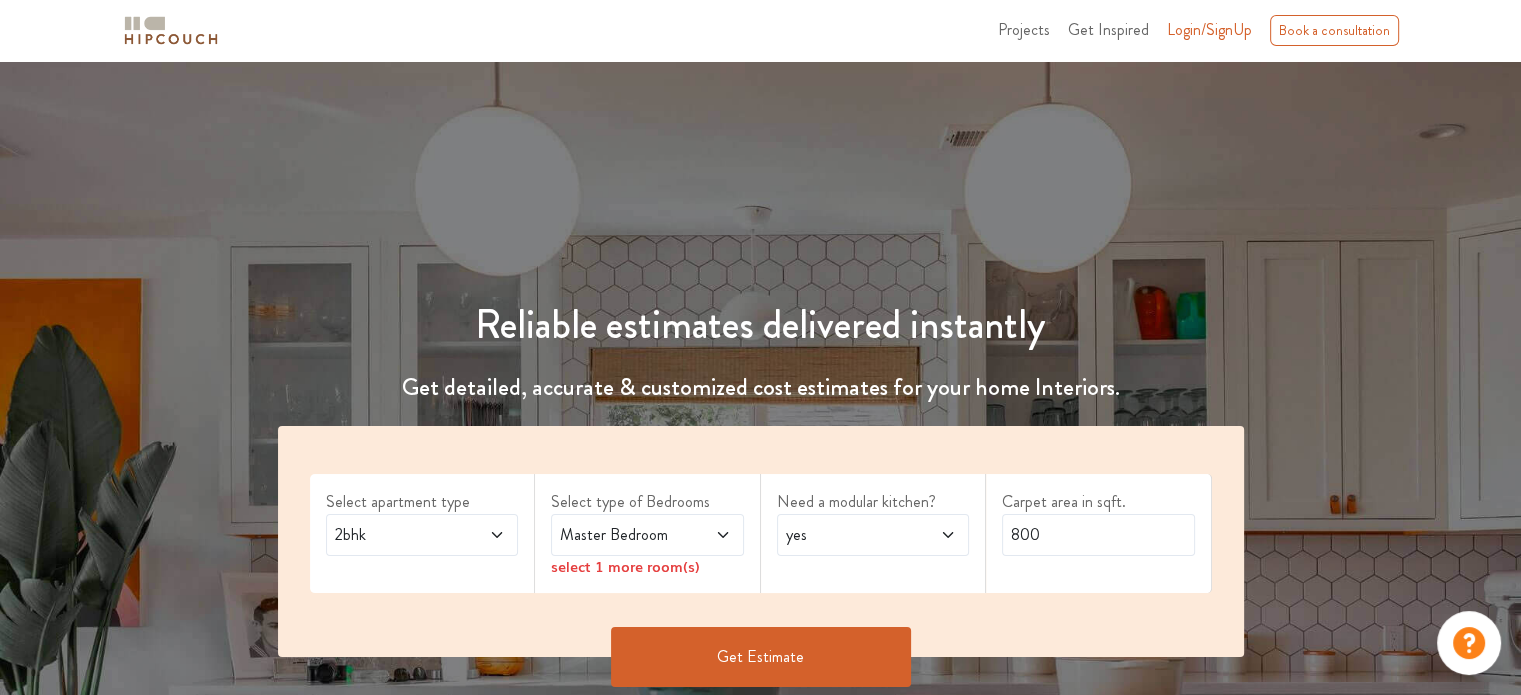 click on "Login/SignUp" at bounding box center [1209, 29] 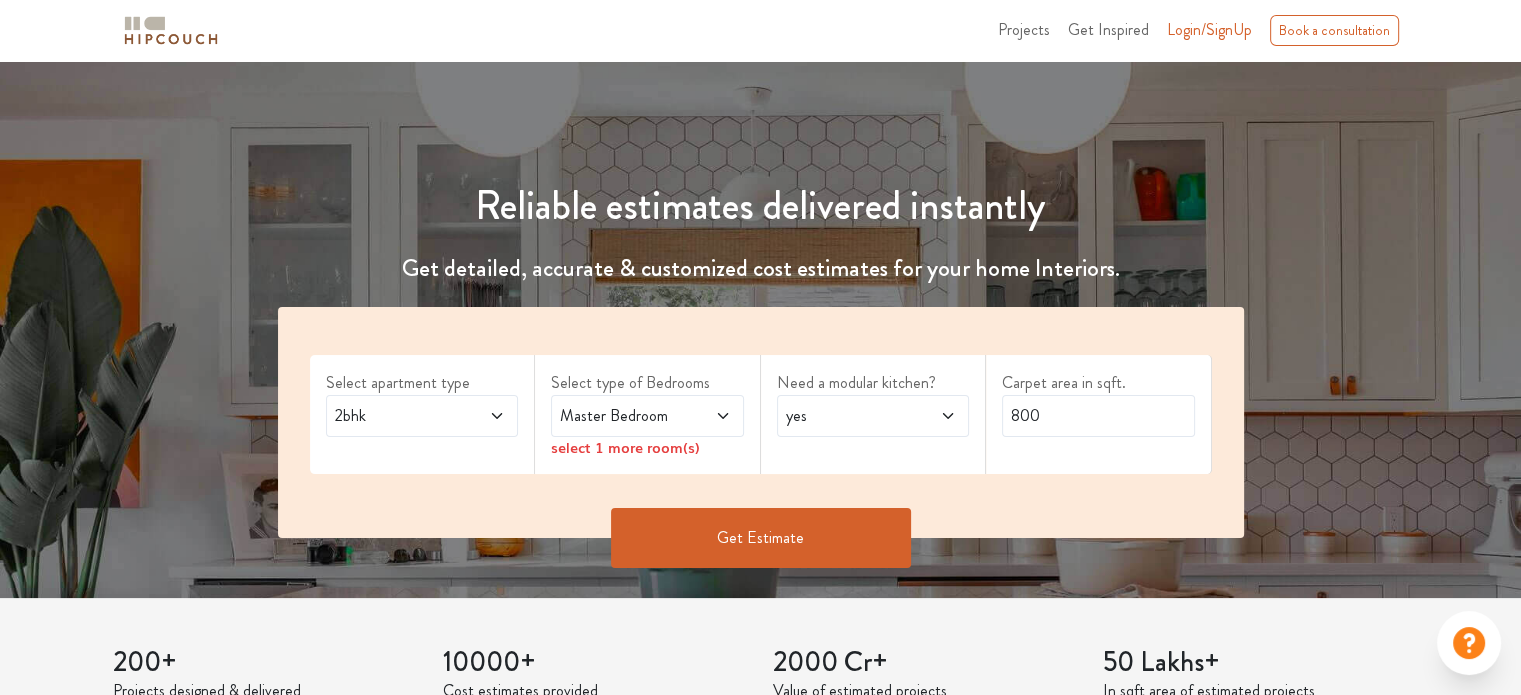 scroll, scrollTop: 200, scrollLeft: 0, axis: vertical 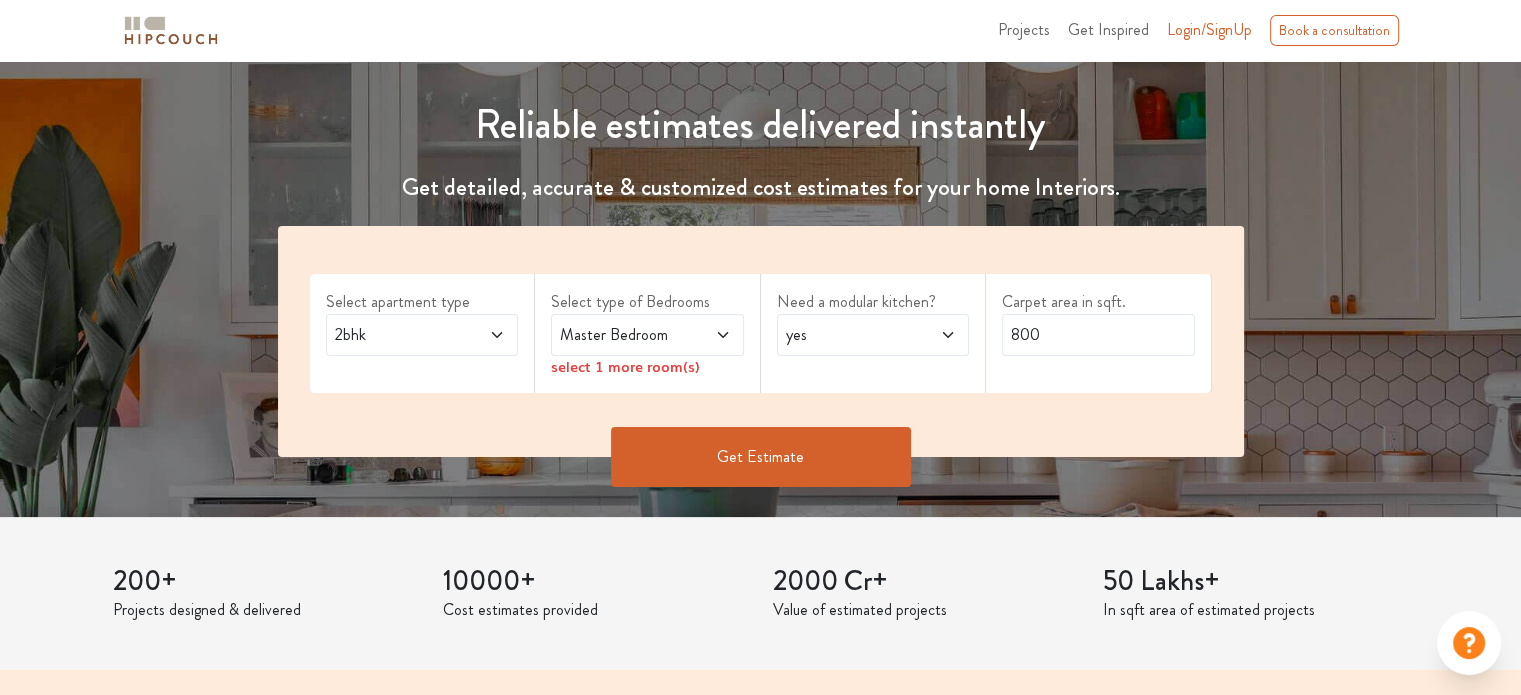 click at bounding box center (483, 335) 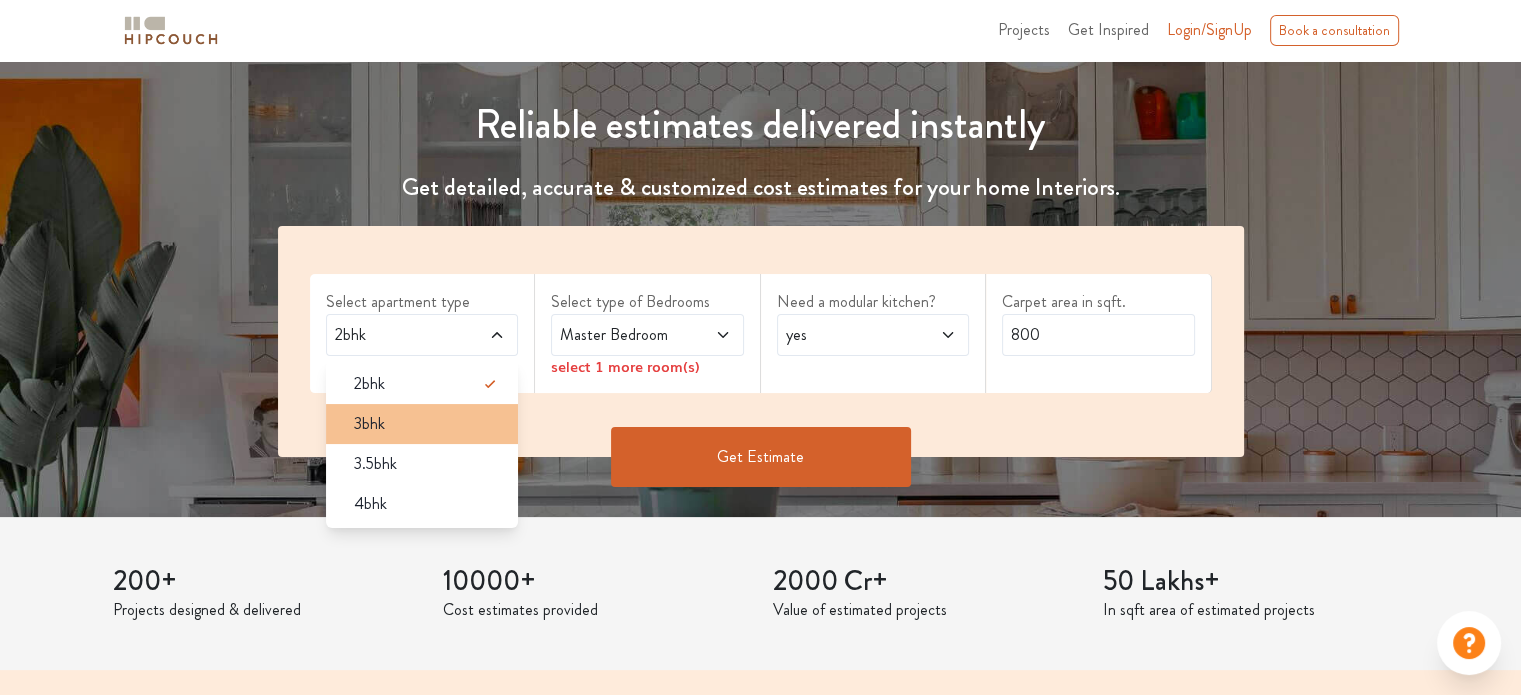 click on "3bhk" at bounding box center [428, 424] 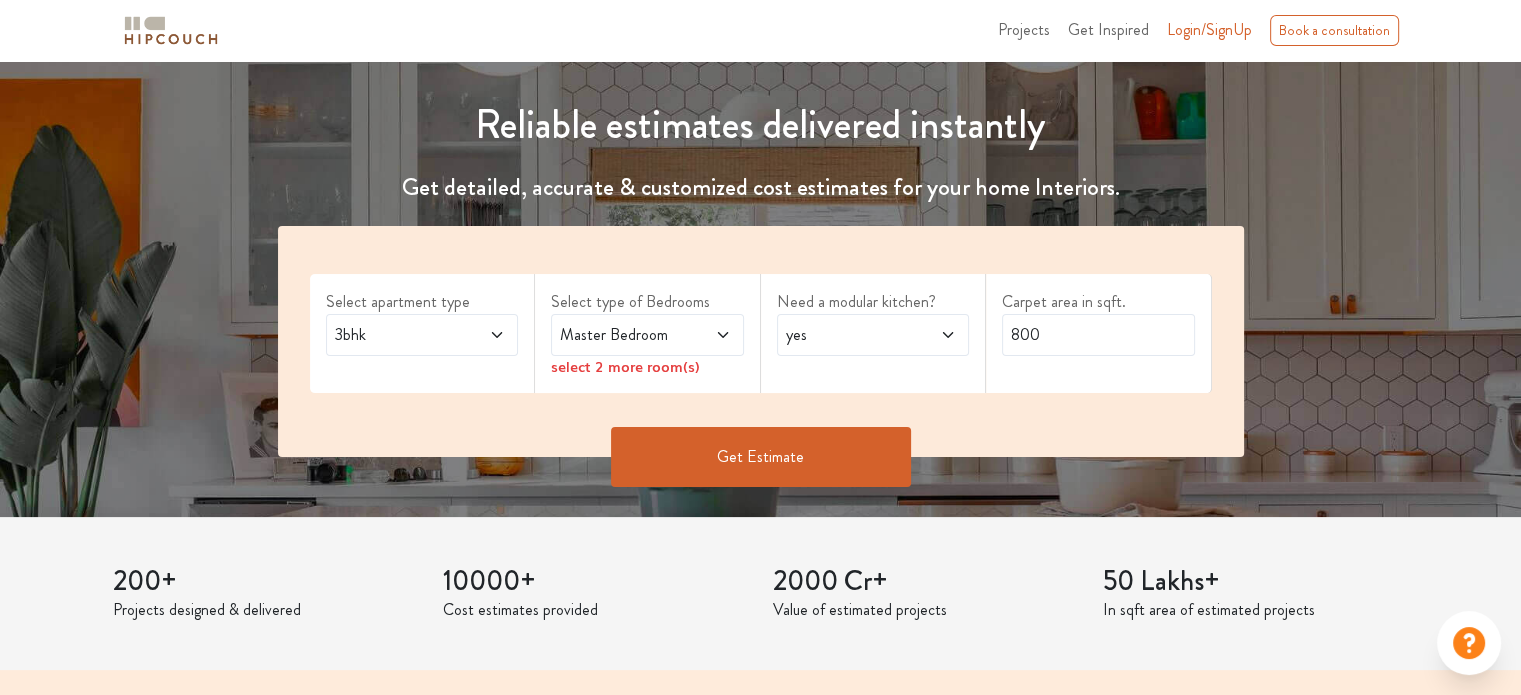click at bounding box center [709, 335] 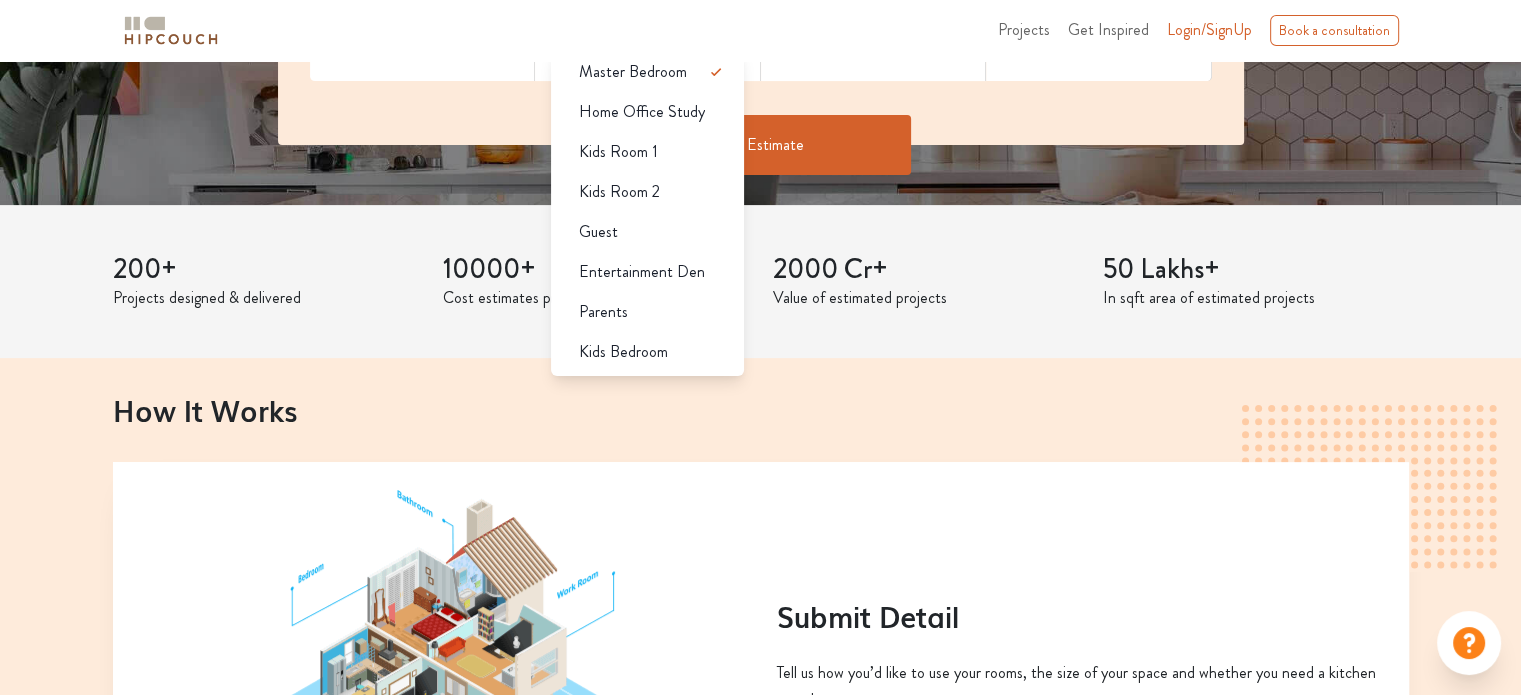 scroll, scrollTop: 200, scrollLeft: 0, axis: vertical 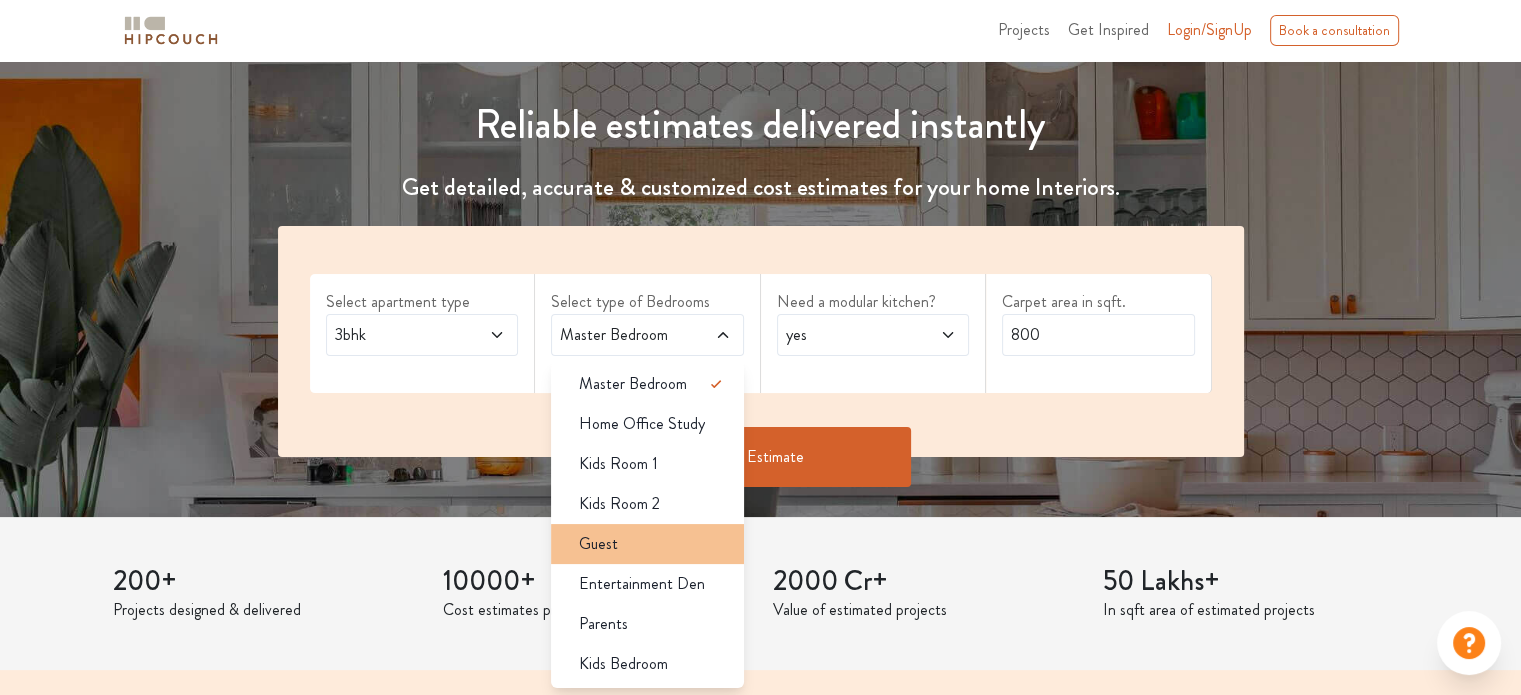 click on "Guest" at bounding box center (598, 544) 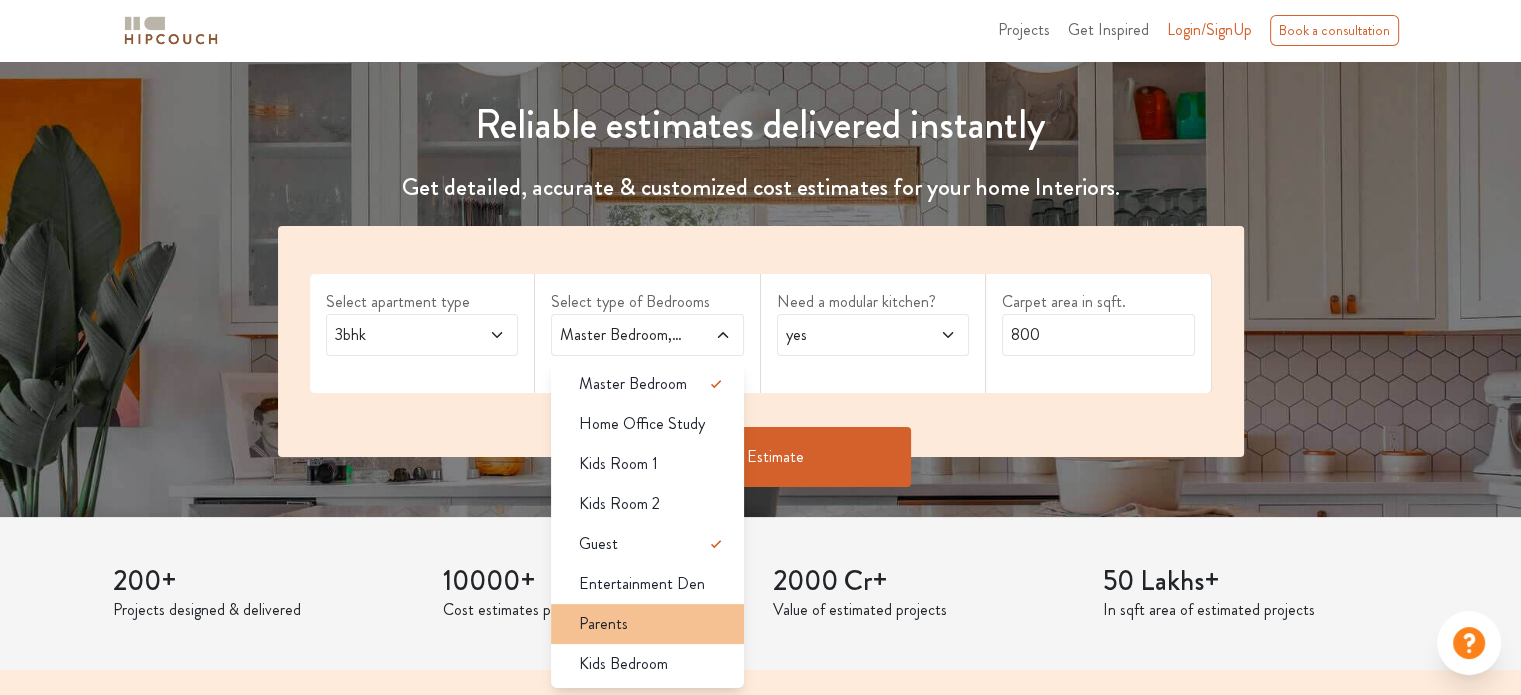 click on "Parents" at bounding box center (647, 624) 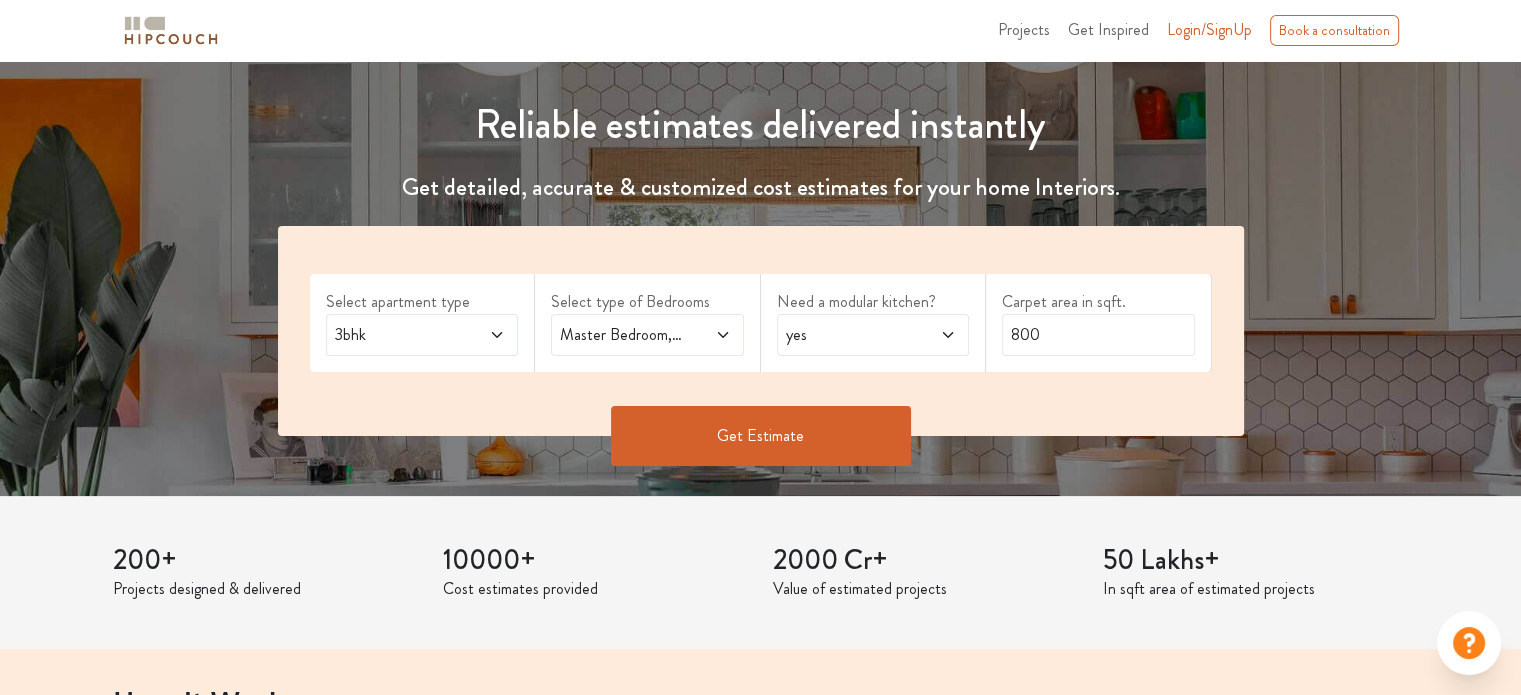 click 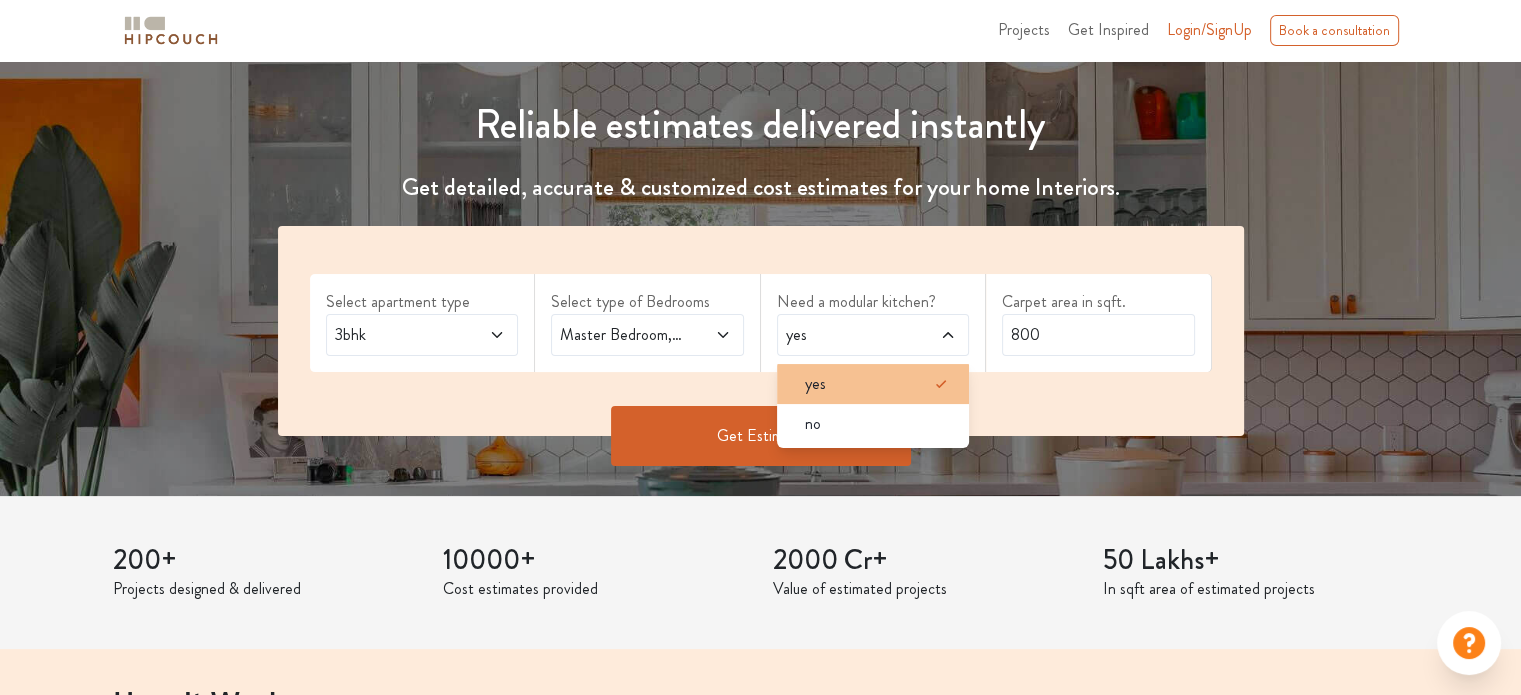 click on "yes" at bounding box center [879, 384] 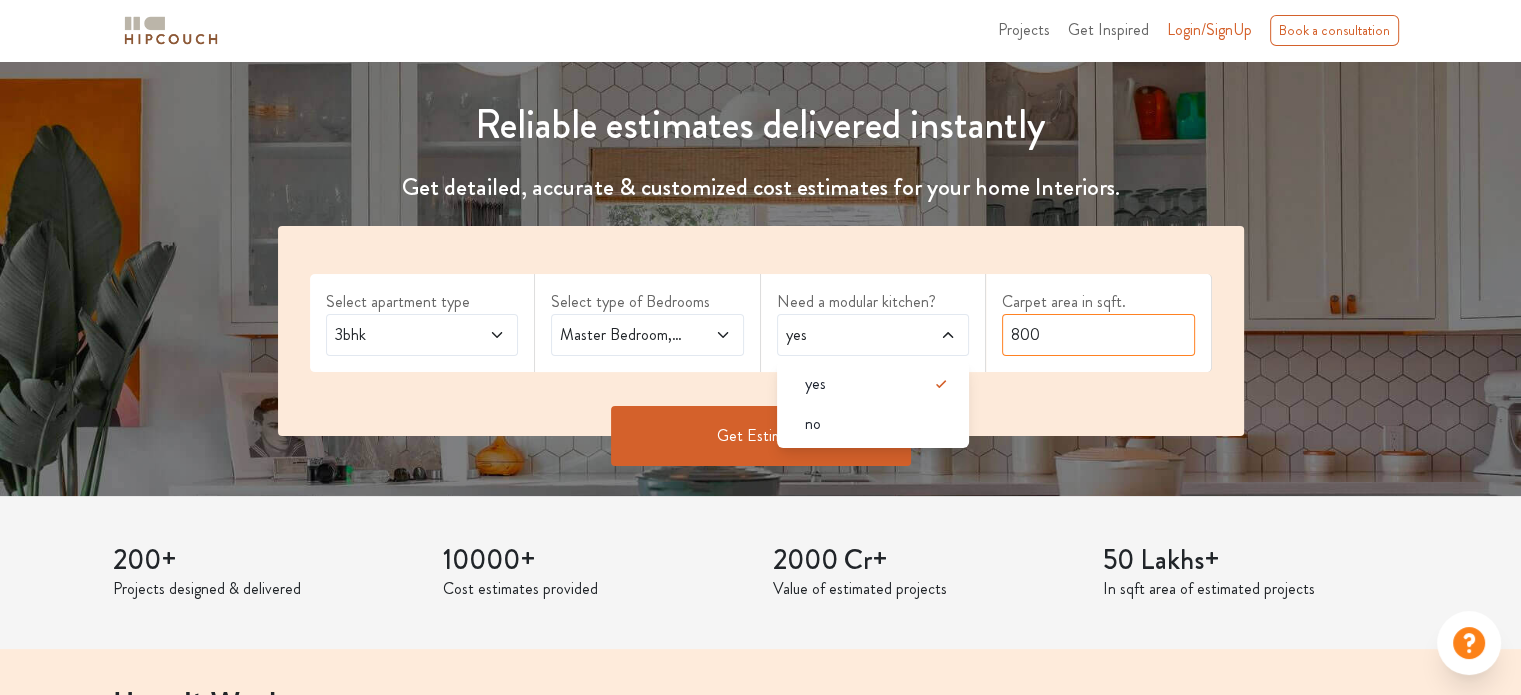 click on "[NUMBER]" at bounding box center (1098, 335) 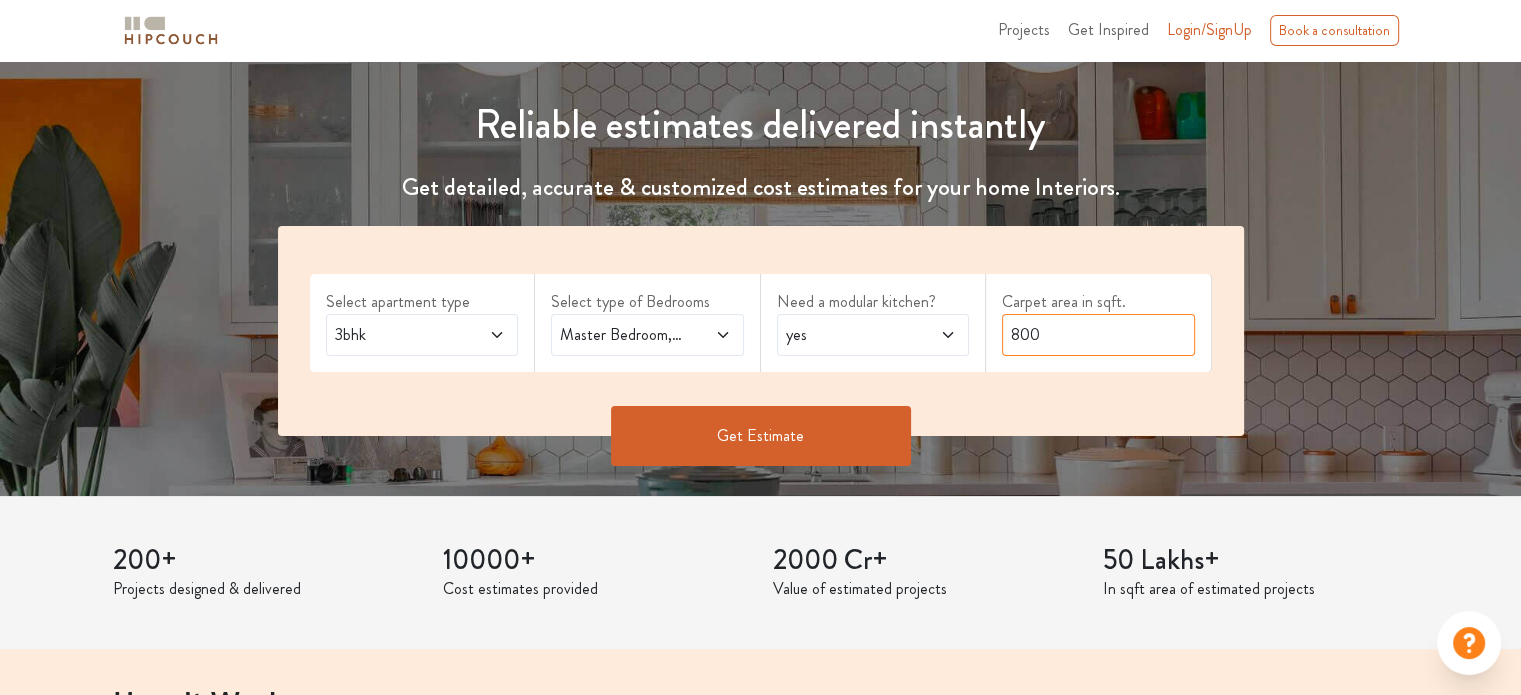 drag, startPoint x: 1089, startPoint y: 342, endPoint x: 768, endPoint y: 295, distance: 324.42258 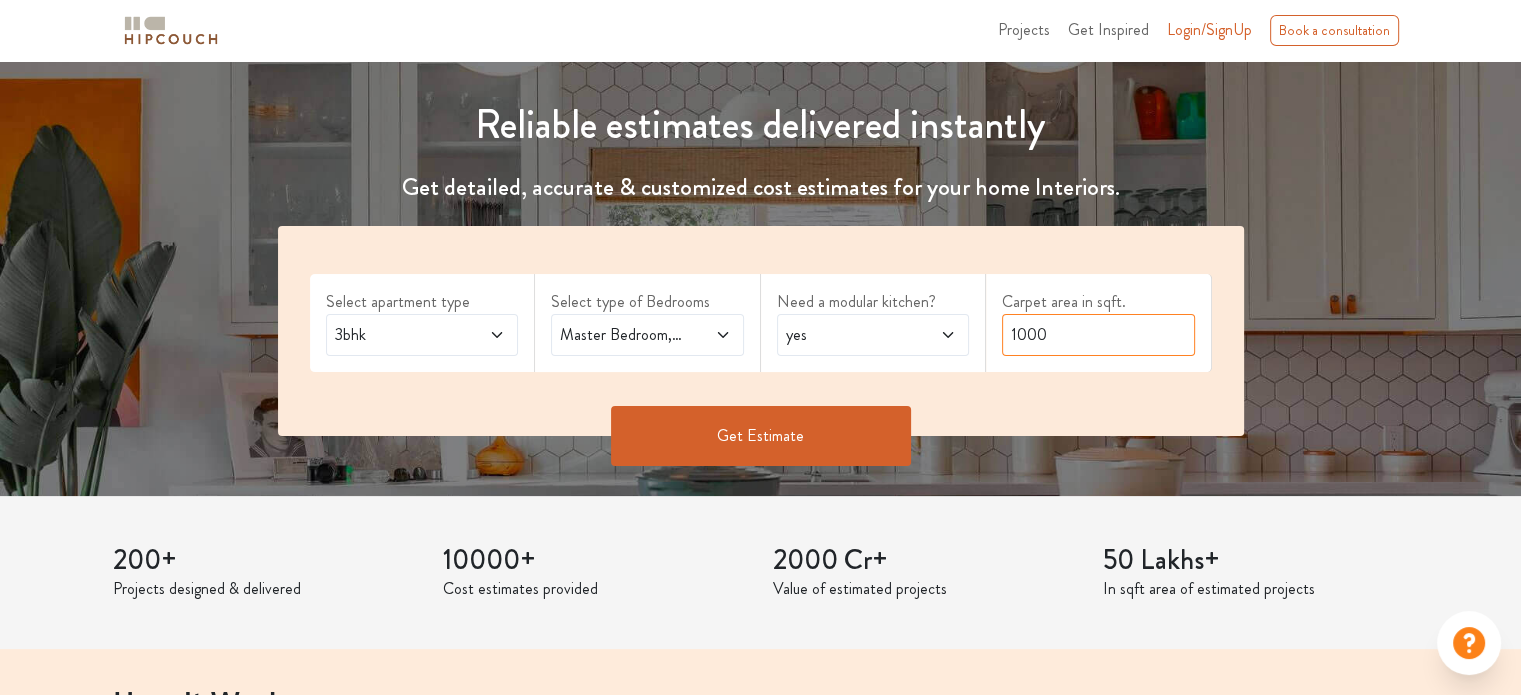 drag, startPoint x: 1112, startPoint y: 336, endPoint x: 897, endPoint y: 332, distance: 215.0372 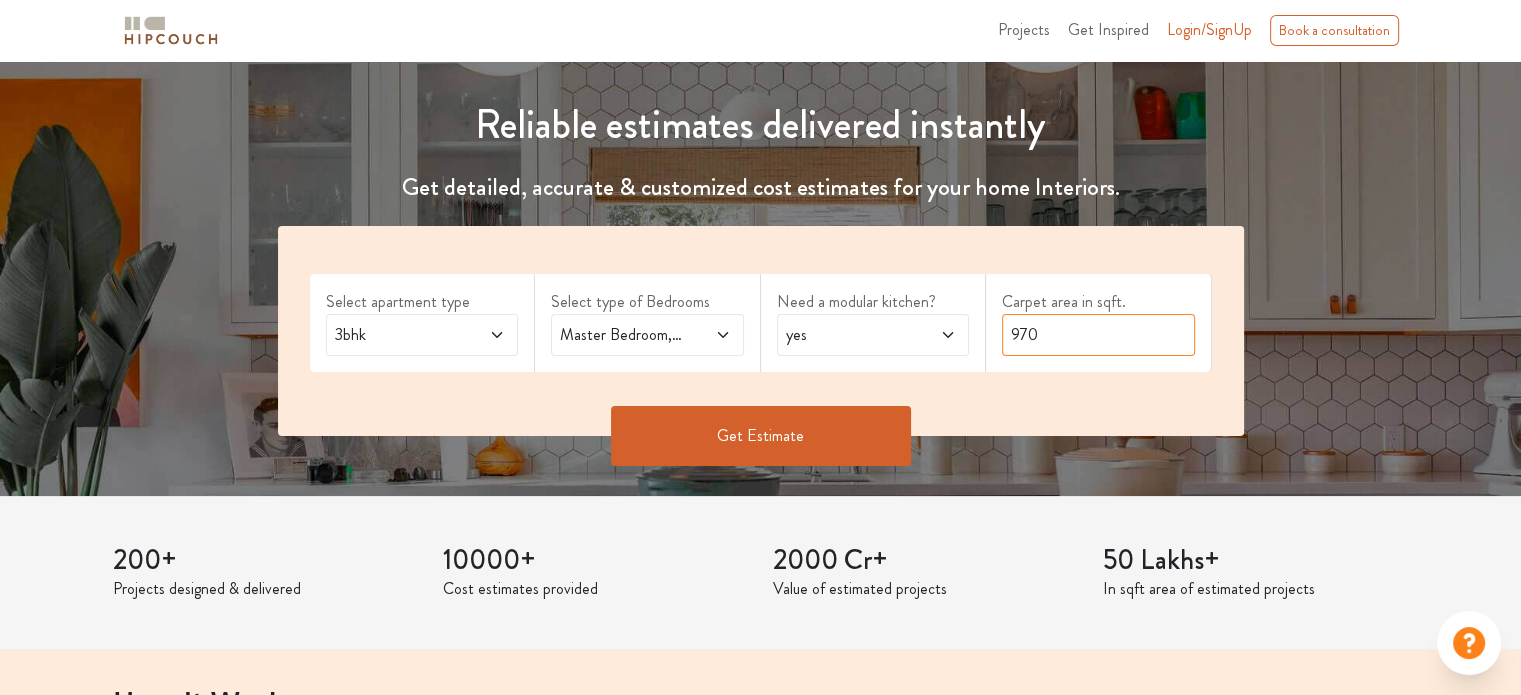 type on "970" 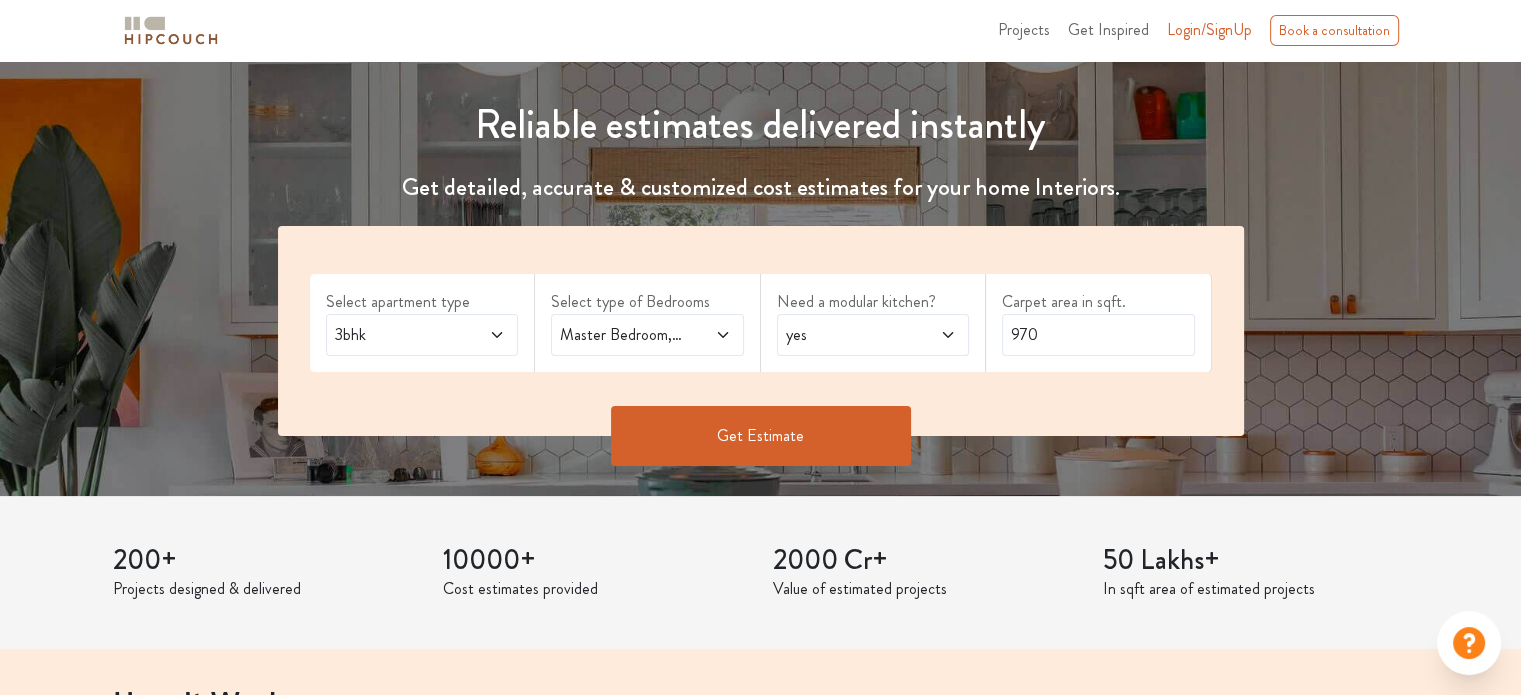 click on "Get Estimate" at bounding box center (761, 436) 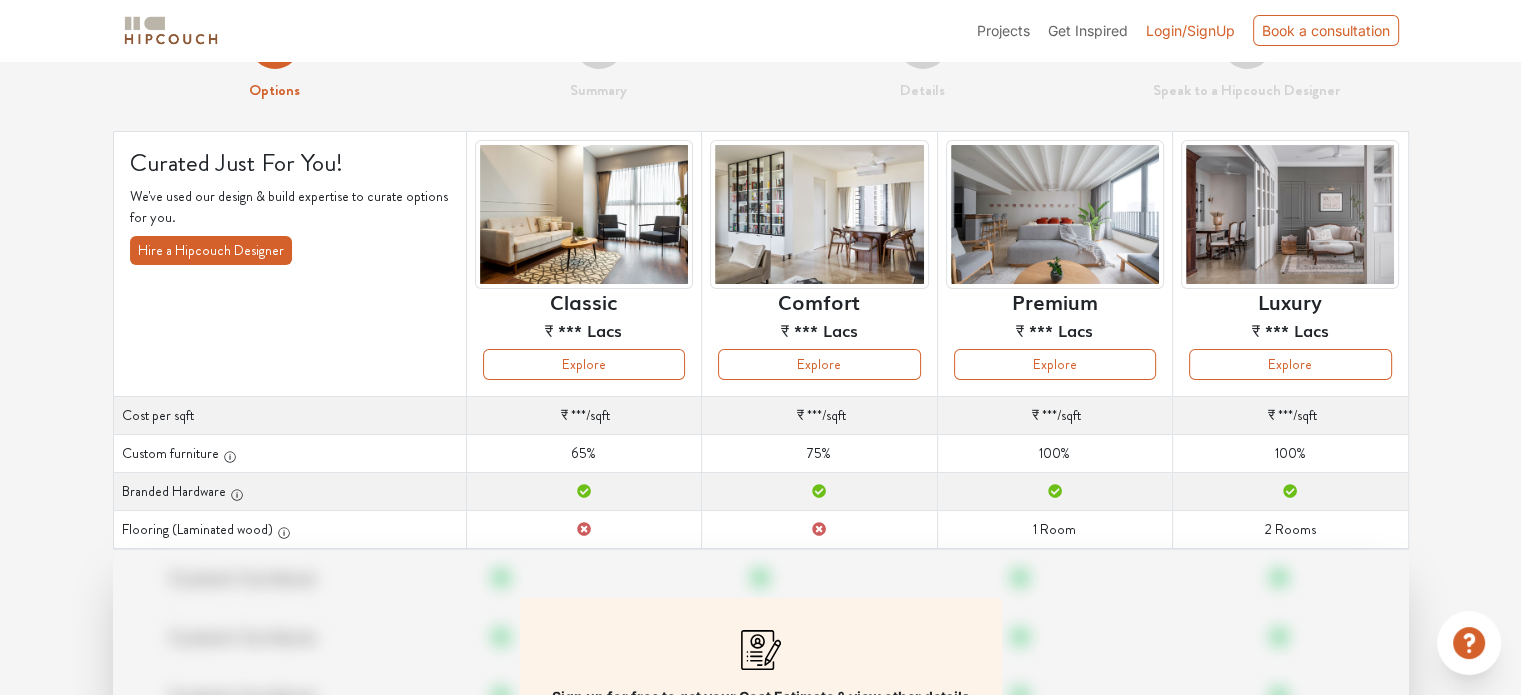 scroll, scrollTop: 0, scrollLeft: 0, axis: both 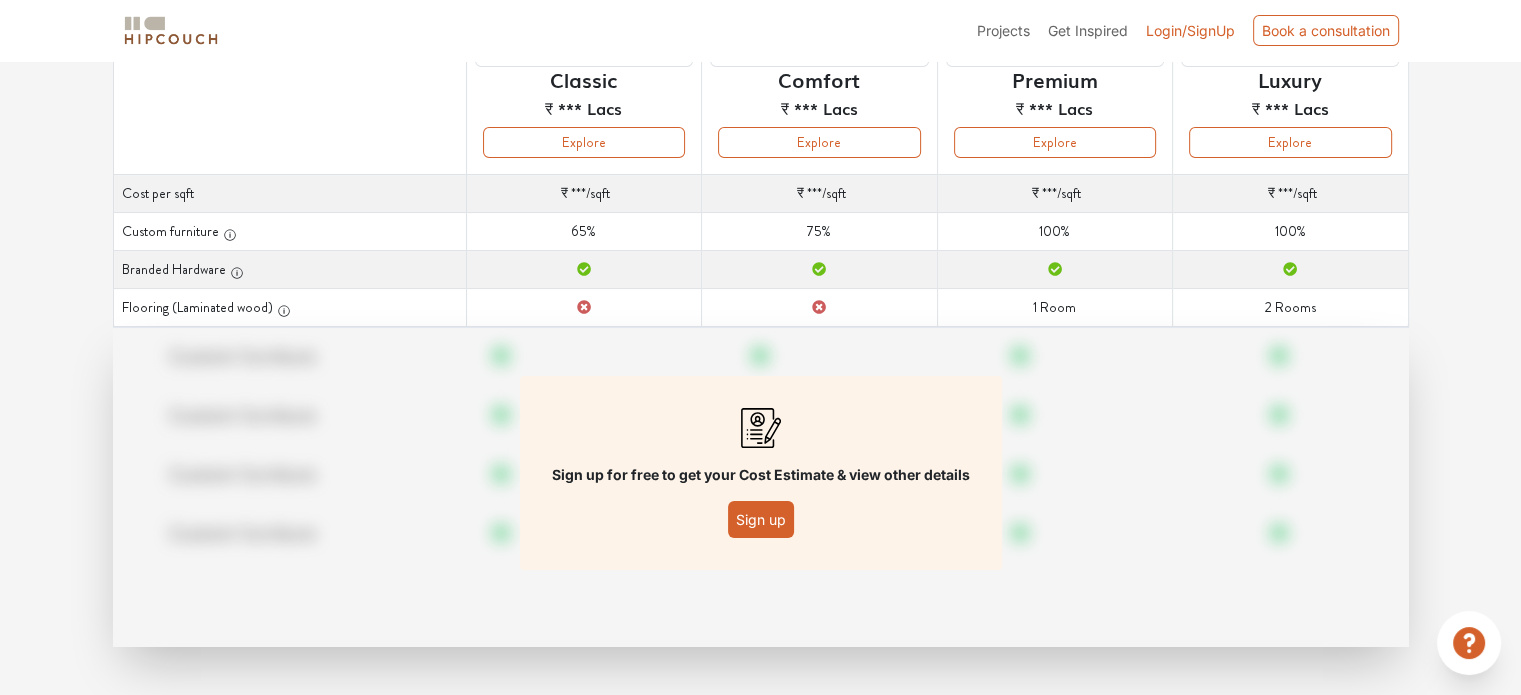 click on "Sign up" at bounding box center (761, 519) 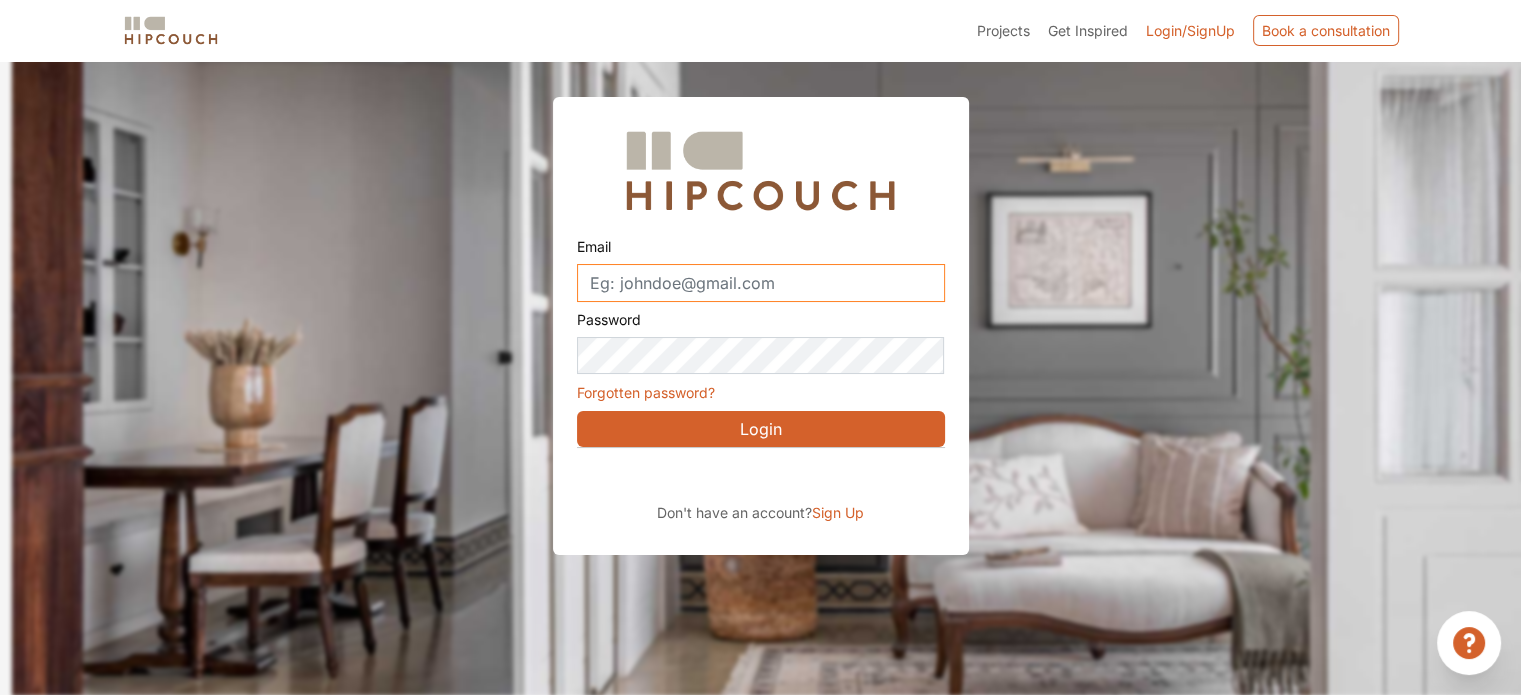 click on "Email" at bounding box center (761, 283) 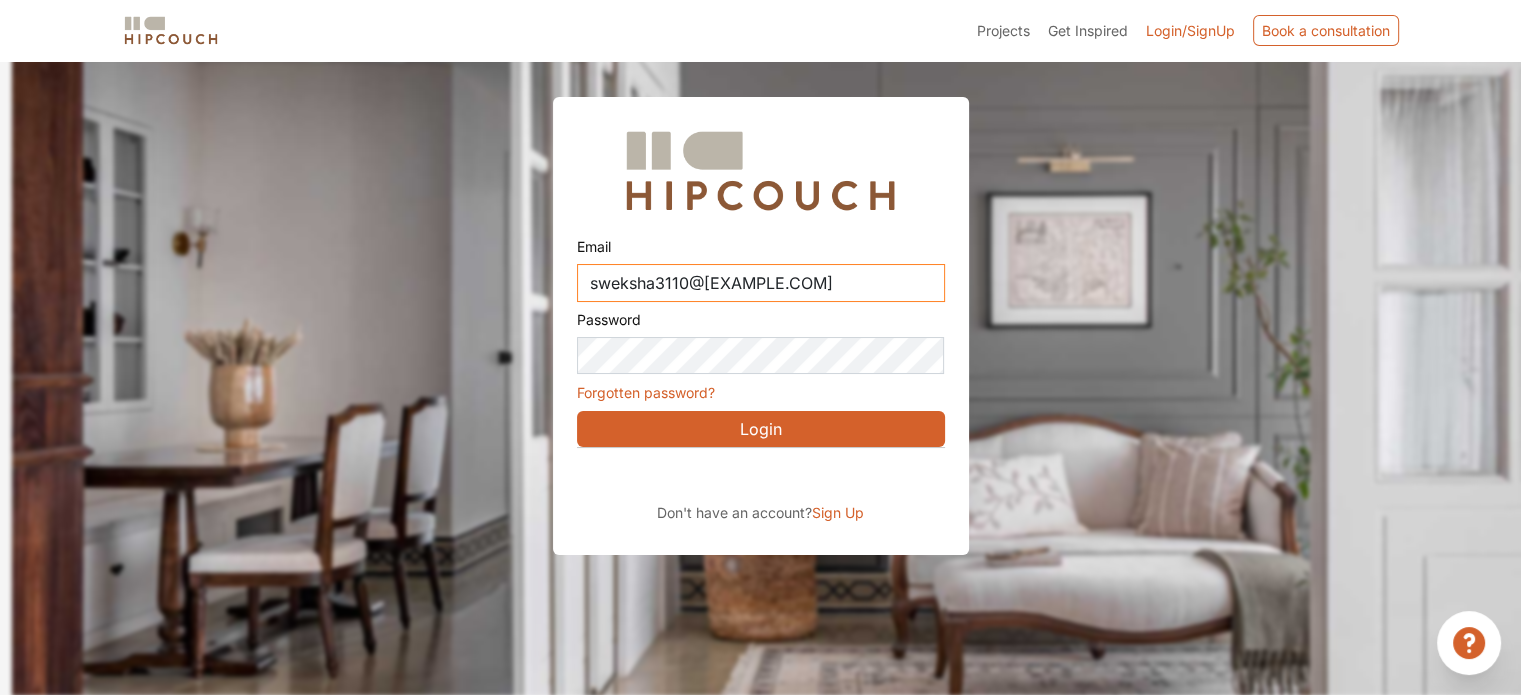 drag, startPoint x: 800, startPoint y: 279, endPoint x: 428, endPoint y: 273, distance: 372.04837 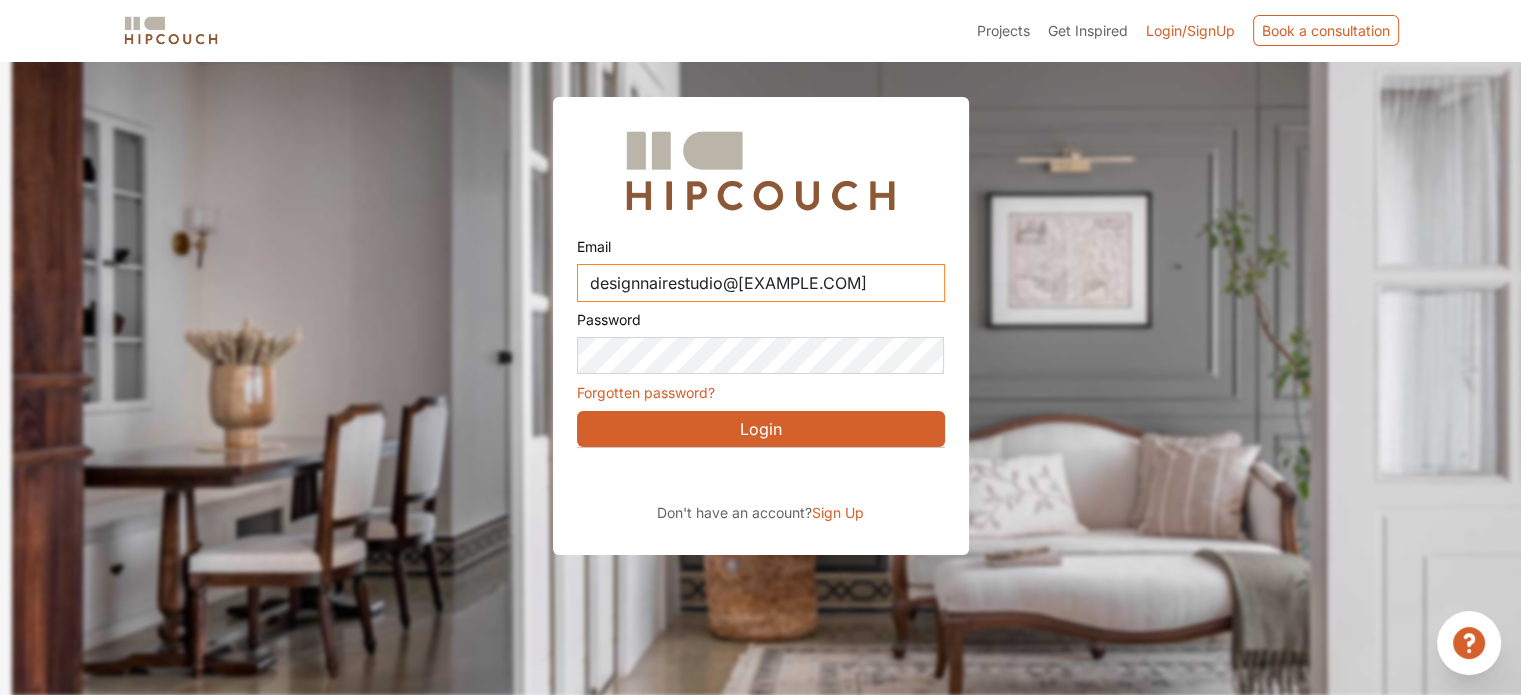 type on "designnairestudio@gmail.com" 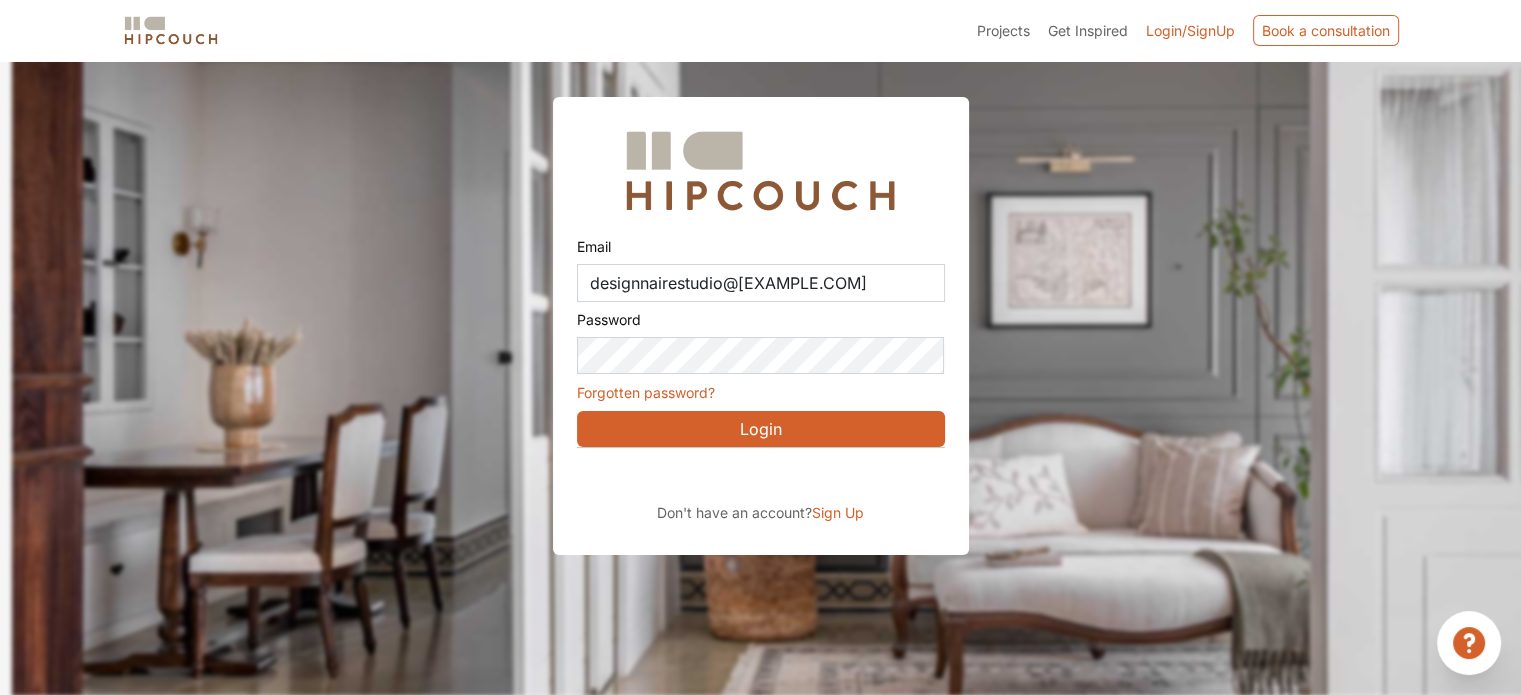 click on "Login" at bounding box center [761, 429] 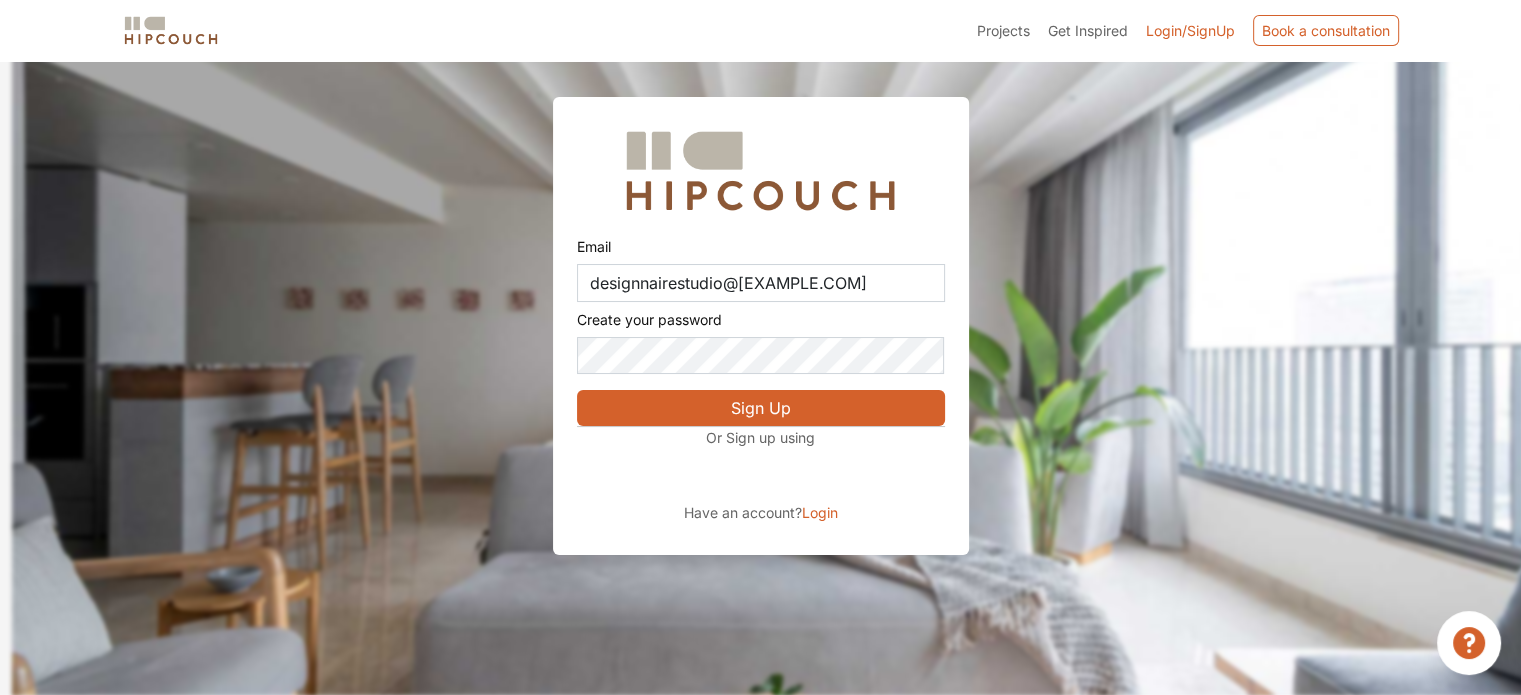 click on "Sign Up" at bounding box center (761, 408) 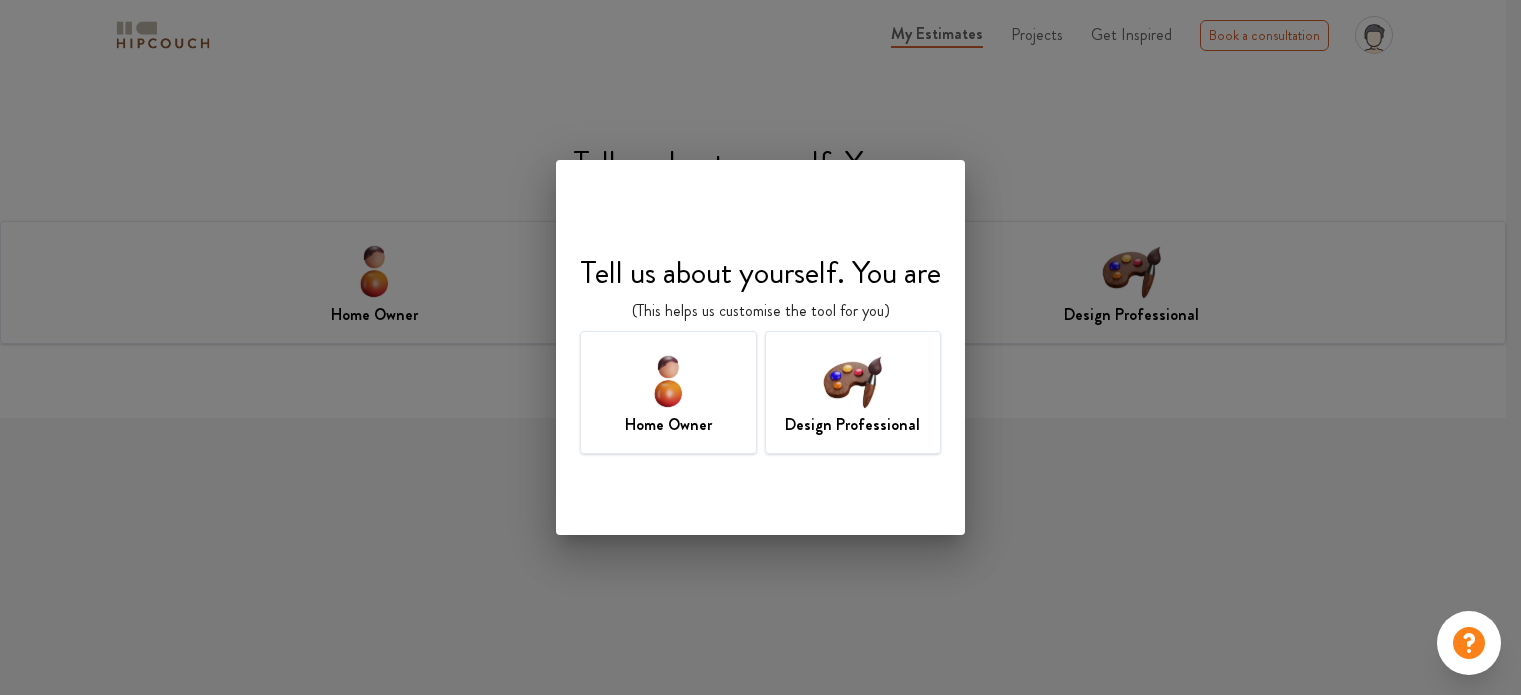 scroll, scrollTop: 0, scrollLeft: 0, axis: both 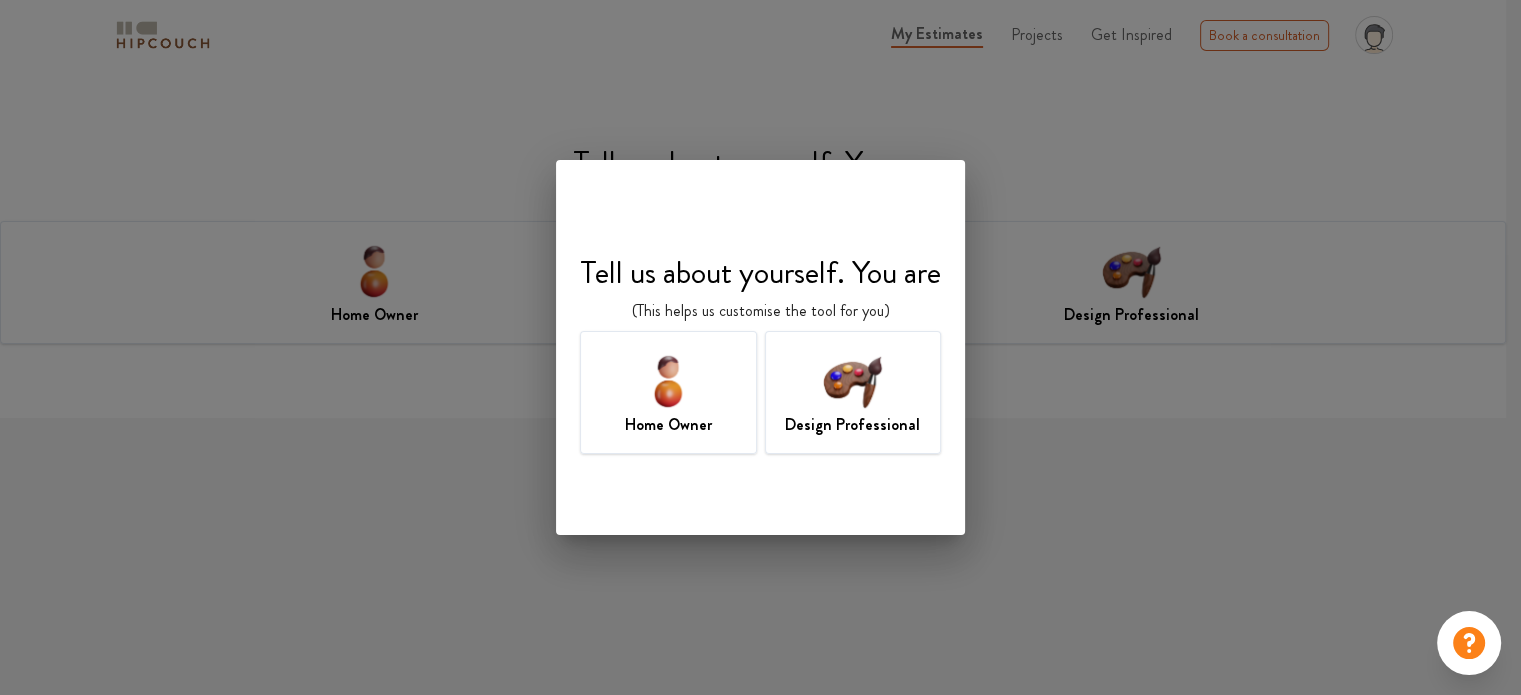 click on "Design Professional" at bounding box center [853, 392] 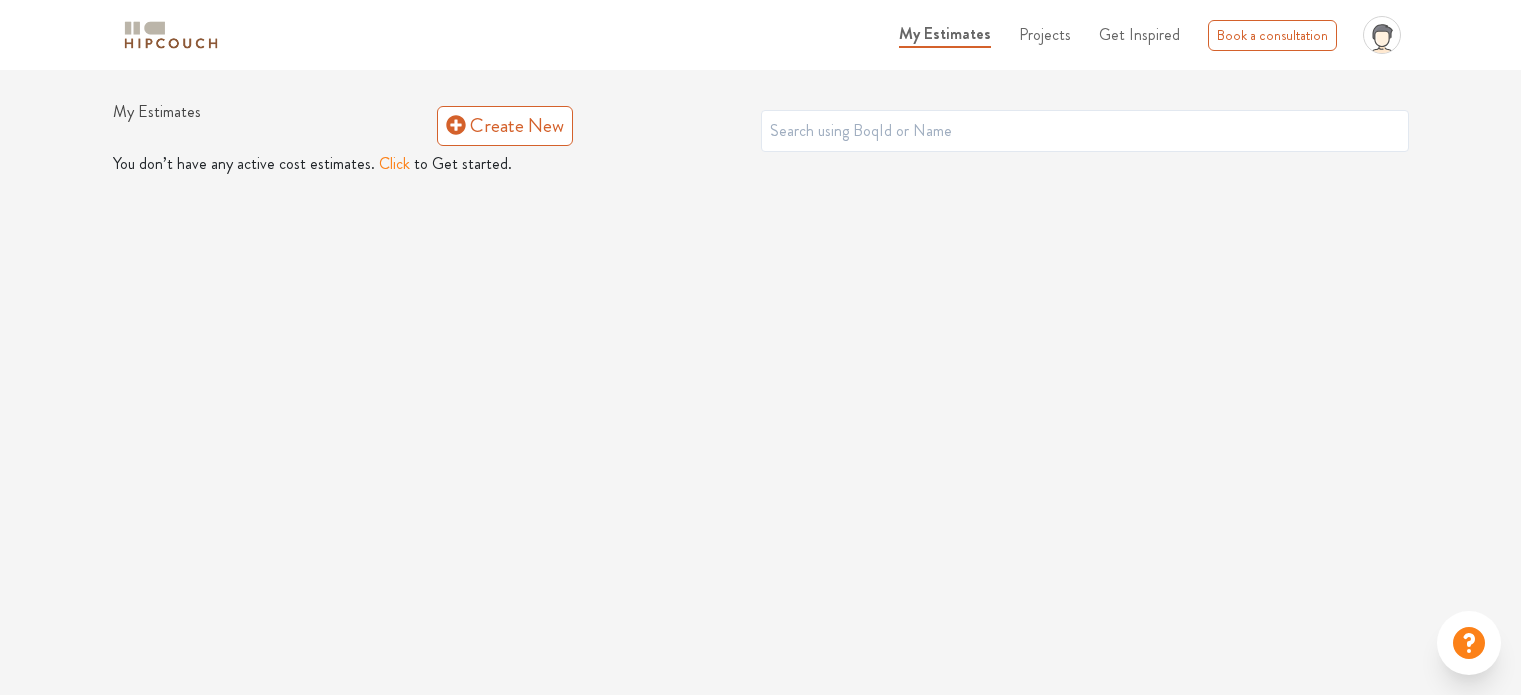 scroll, scrollTop: 0, scrollLeft: 0, axis: both 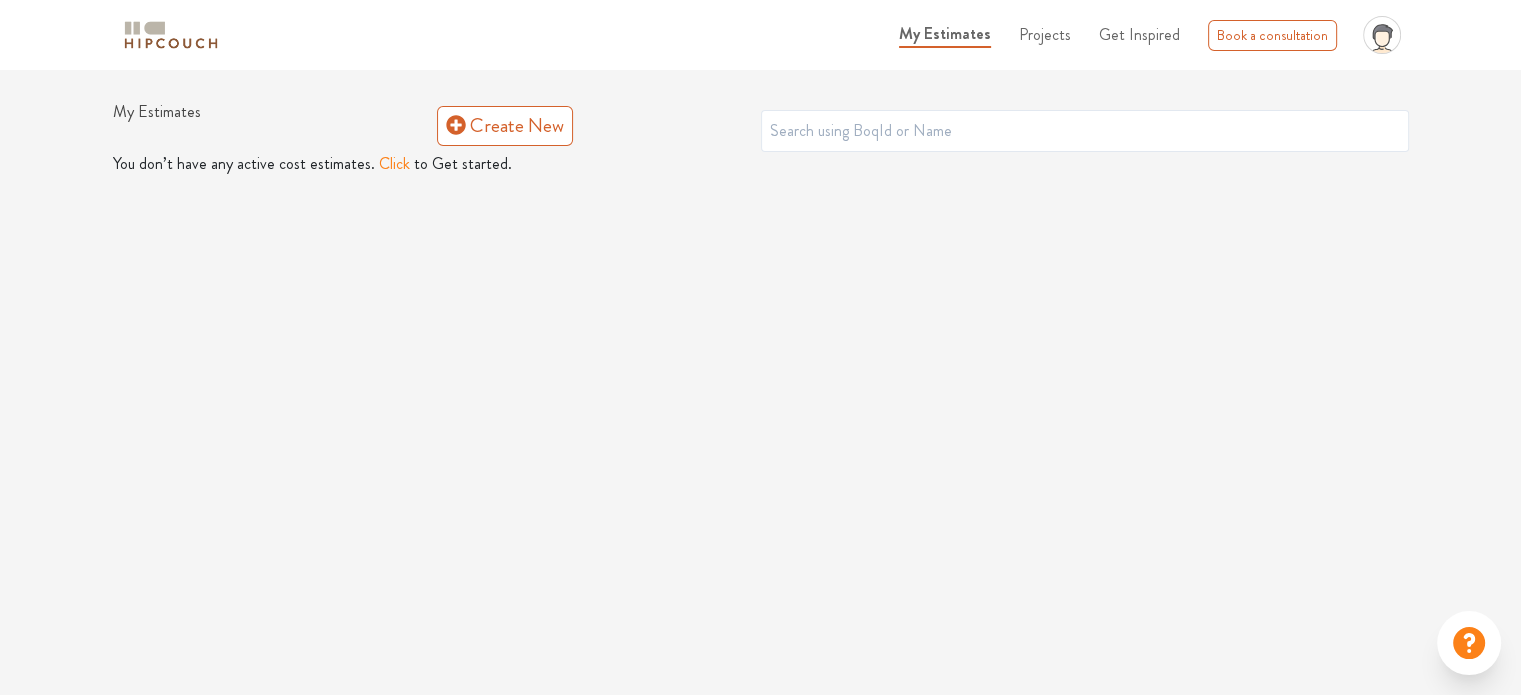 click on "Click" at bounding box center (394, 164) 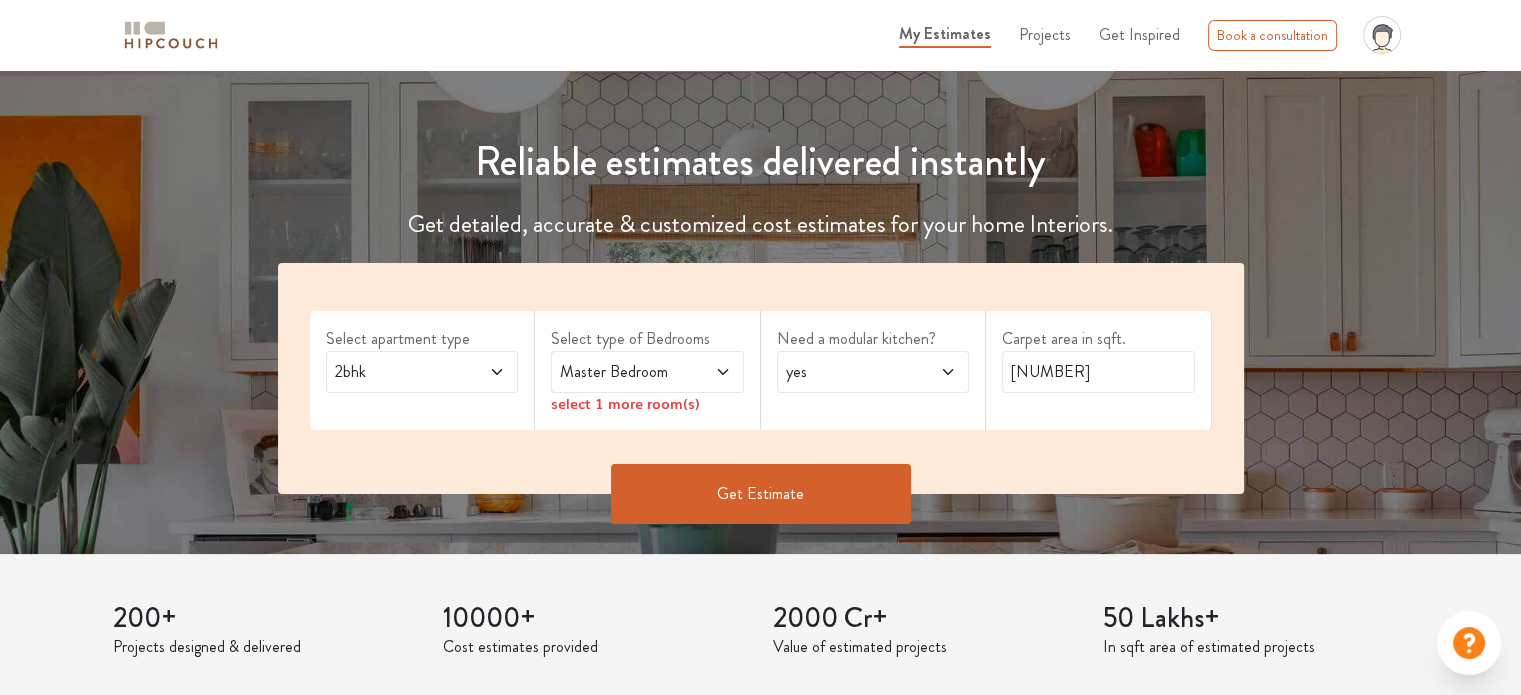 scroll, scrollTop: 200, scrollLeft: 0, axis: vertical 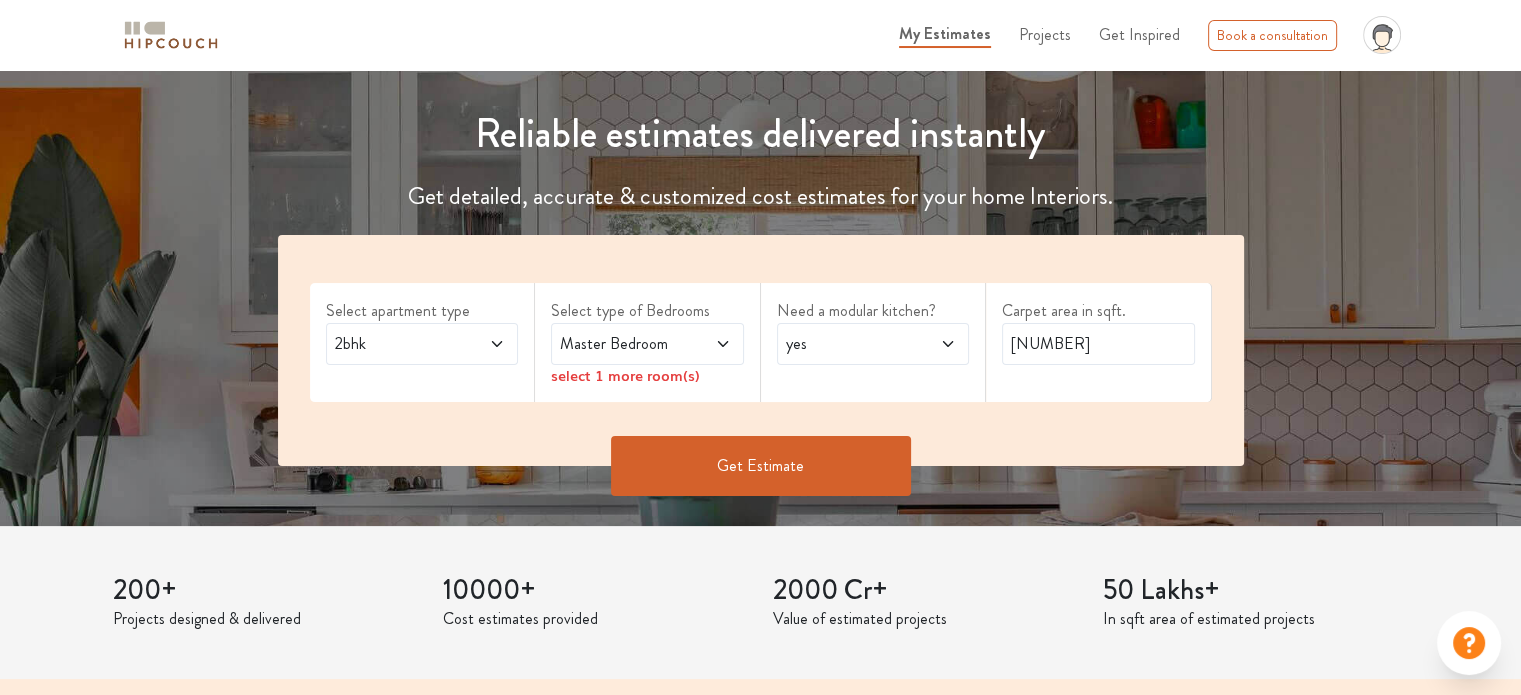 click on "2bhk" at bounding box center [396, 344] 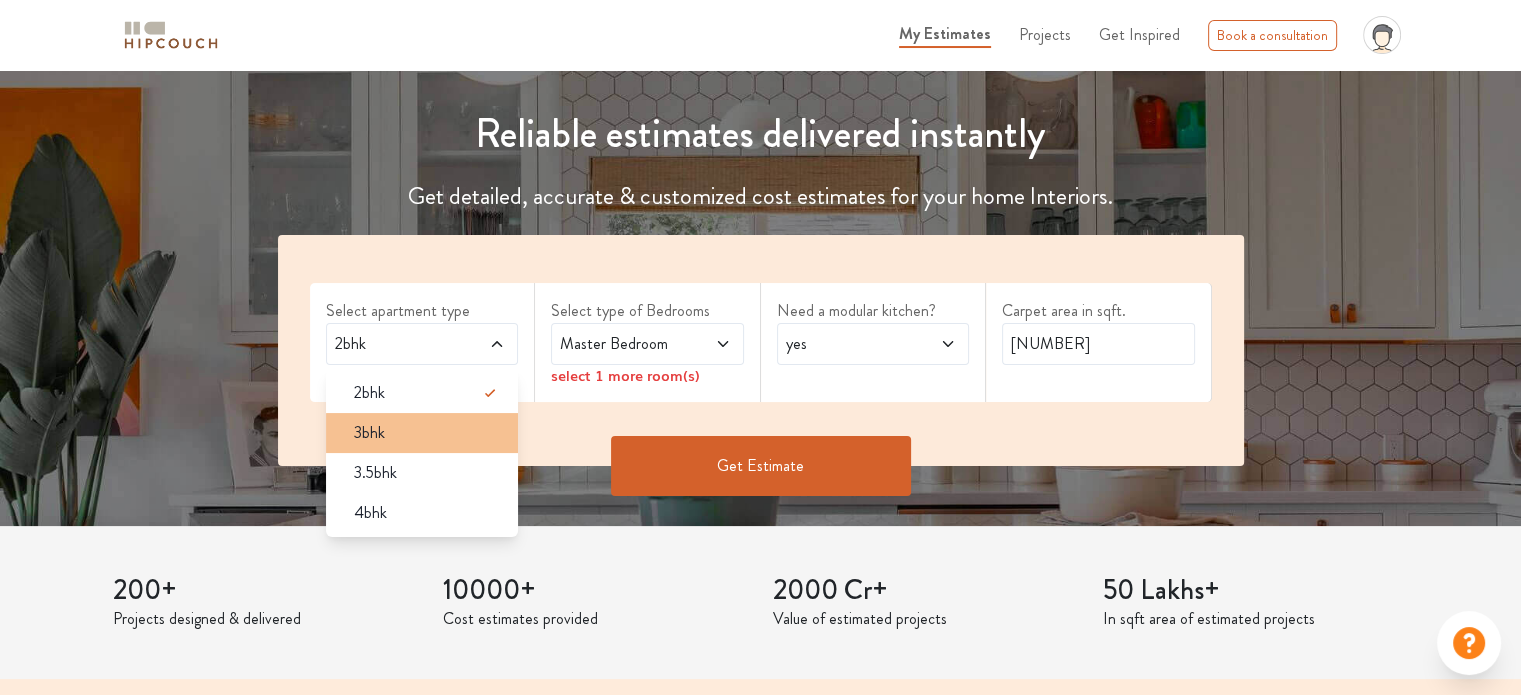 click on "3bhk" at bounding box center [428, 433] 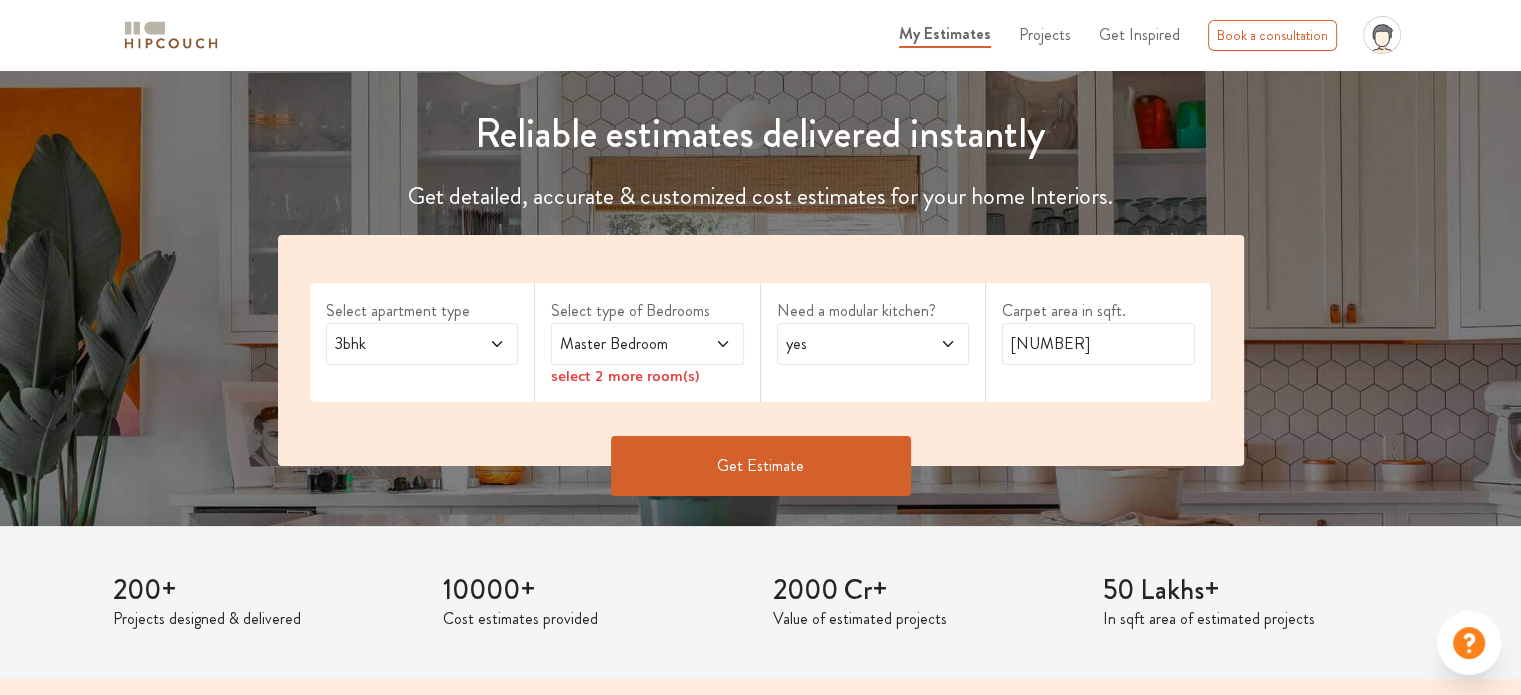 click on "3bhk" at bounding box center [396, 344] 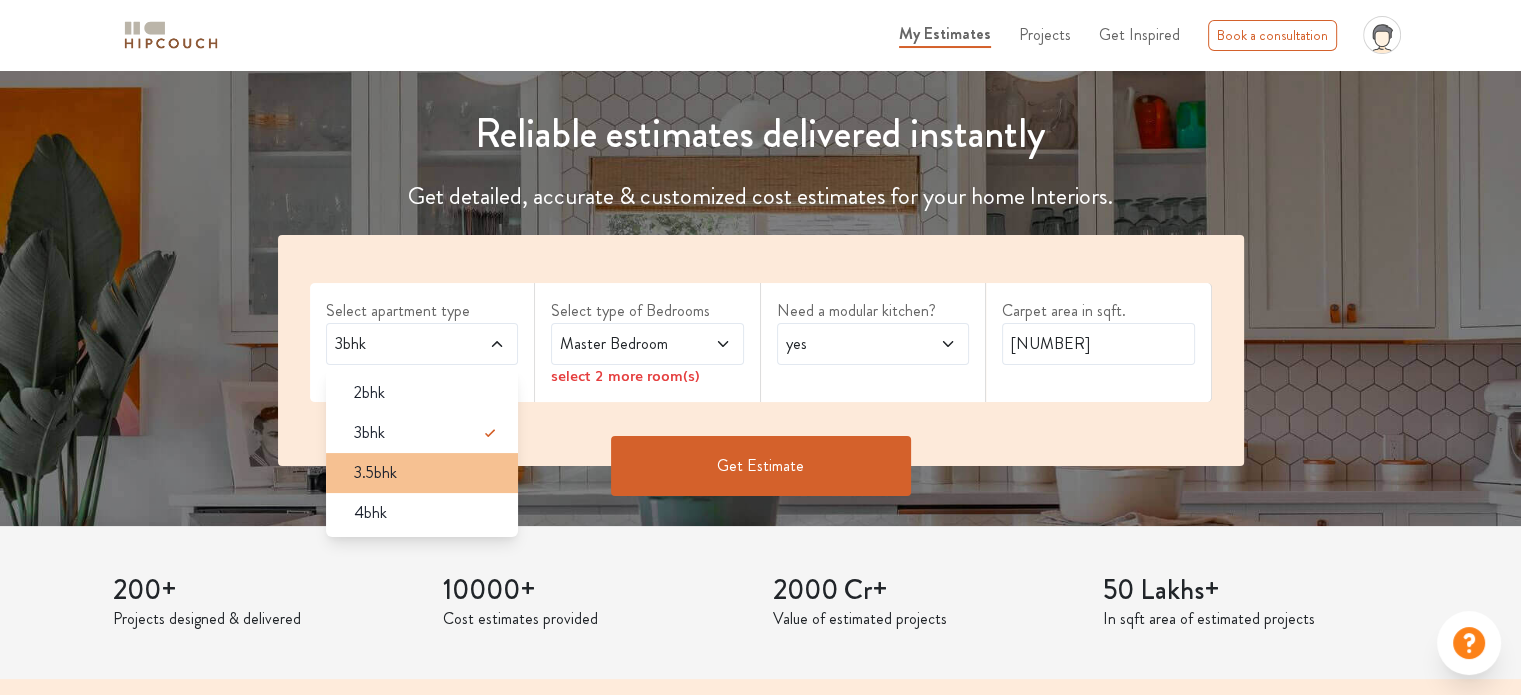 click on "3.5bhk" at bounding box center [428, 473] 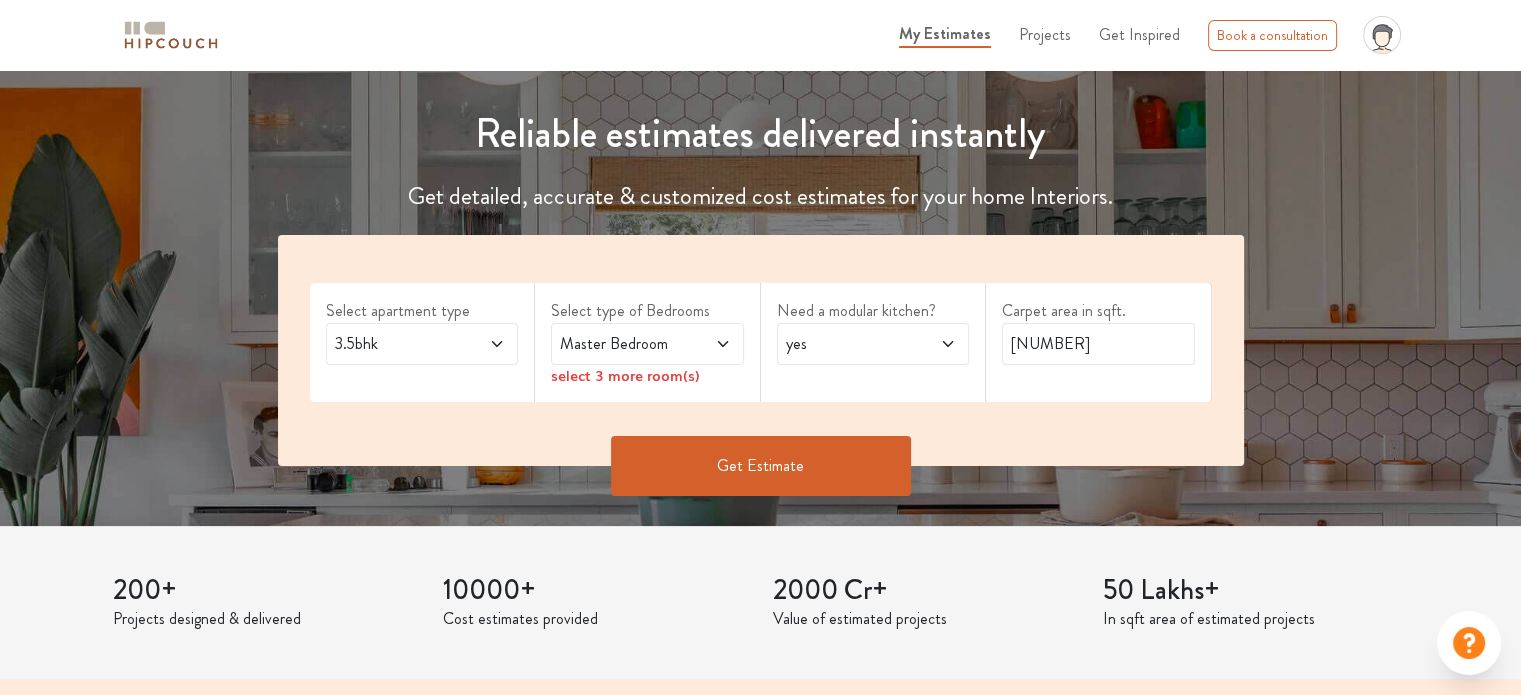 click on "Master Bedroom" at bounding box center (621, 344) 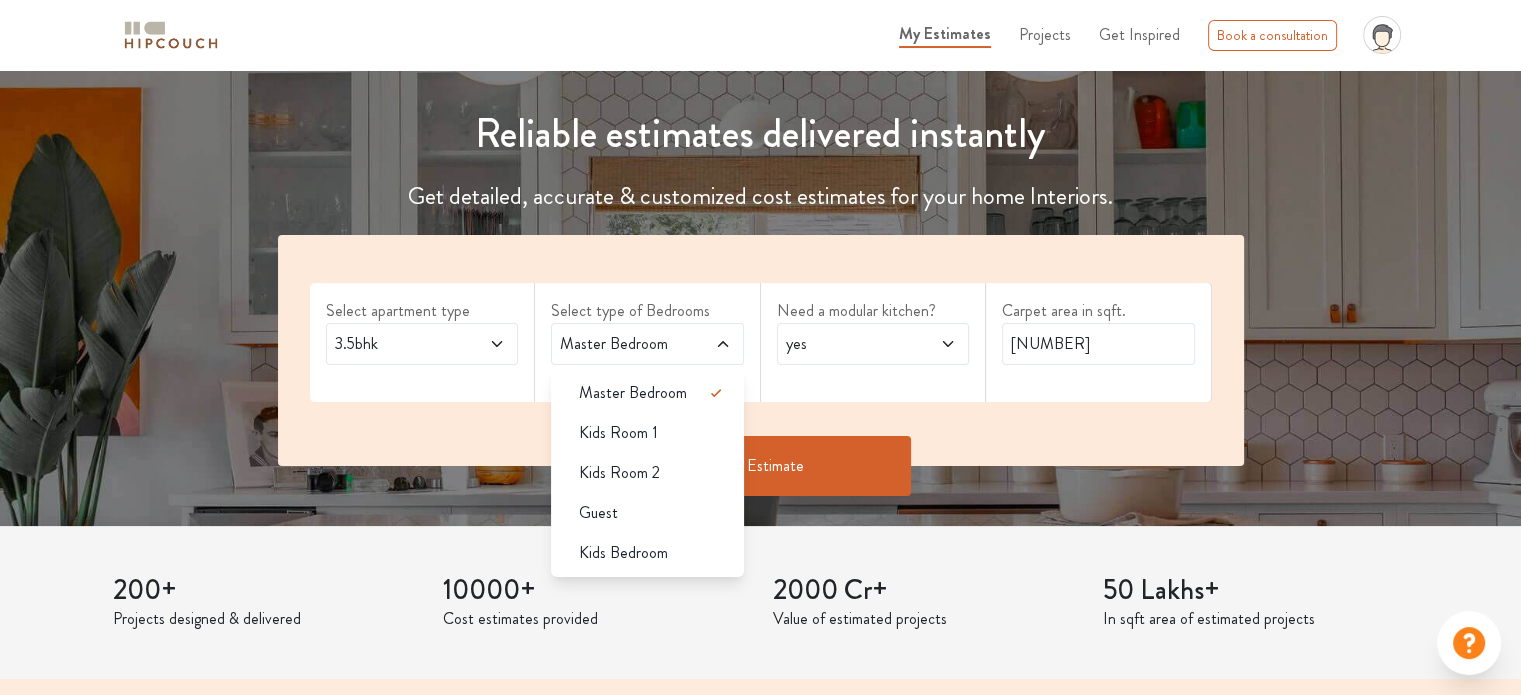 click on "Master Bedroom" at bounding box center [621, 344] 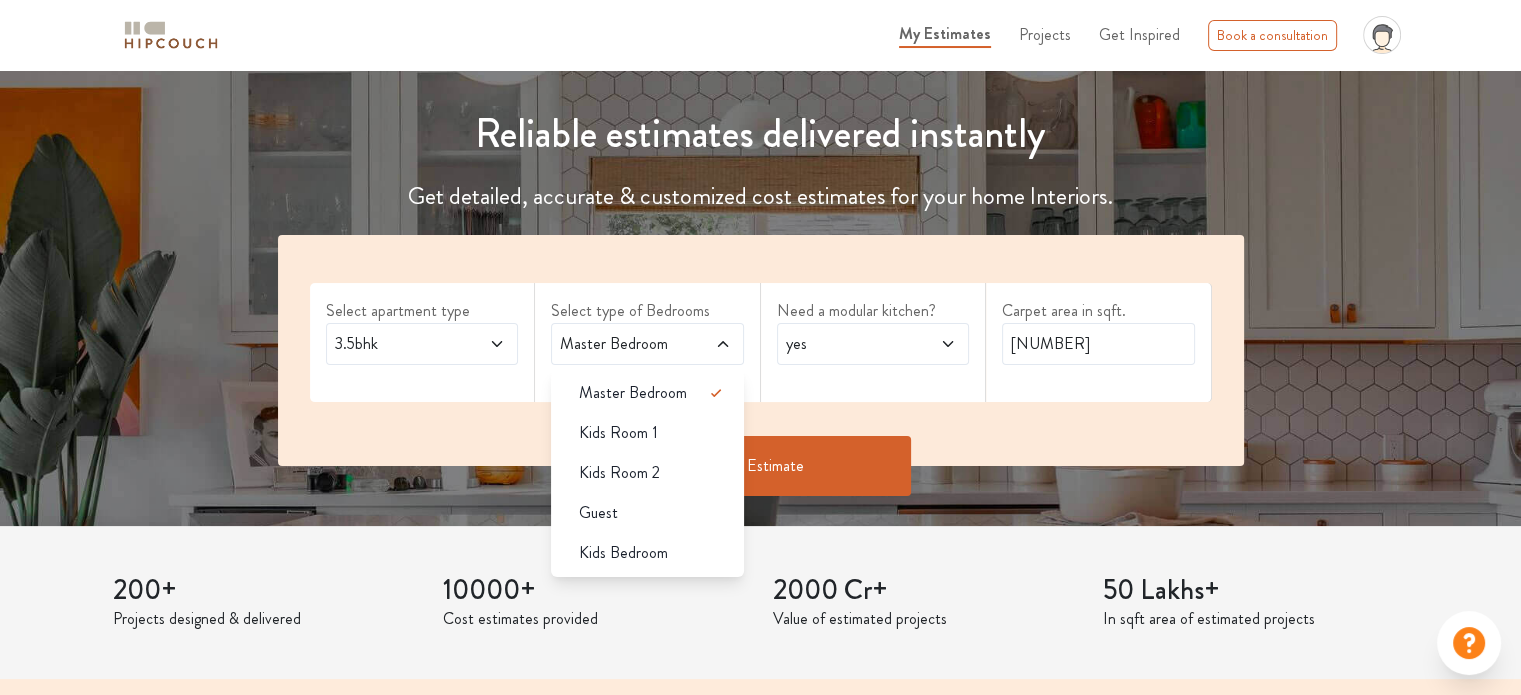 click on "Select apartment type 3.5bhk Select type of Bedrooms Master Bedroom Master Bedroom Kids Room 1 Kids Room 2 Guest Kids Bedroom select 3 more room(s) Need a modular kitchen? yes Carpet area in sqft. [NUMBER]" at bounding box center (761, 350) 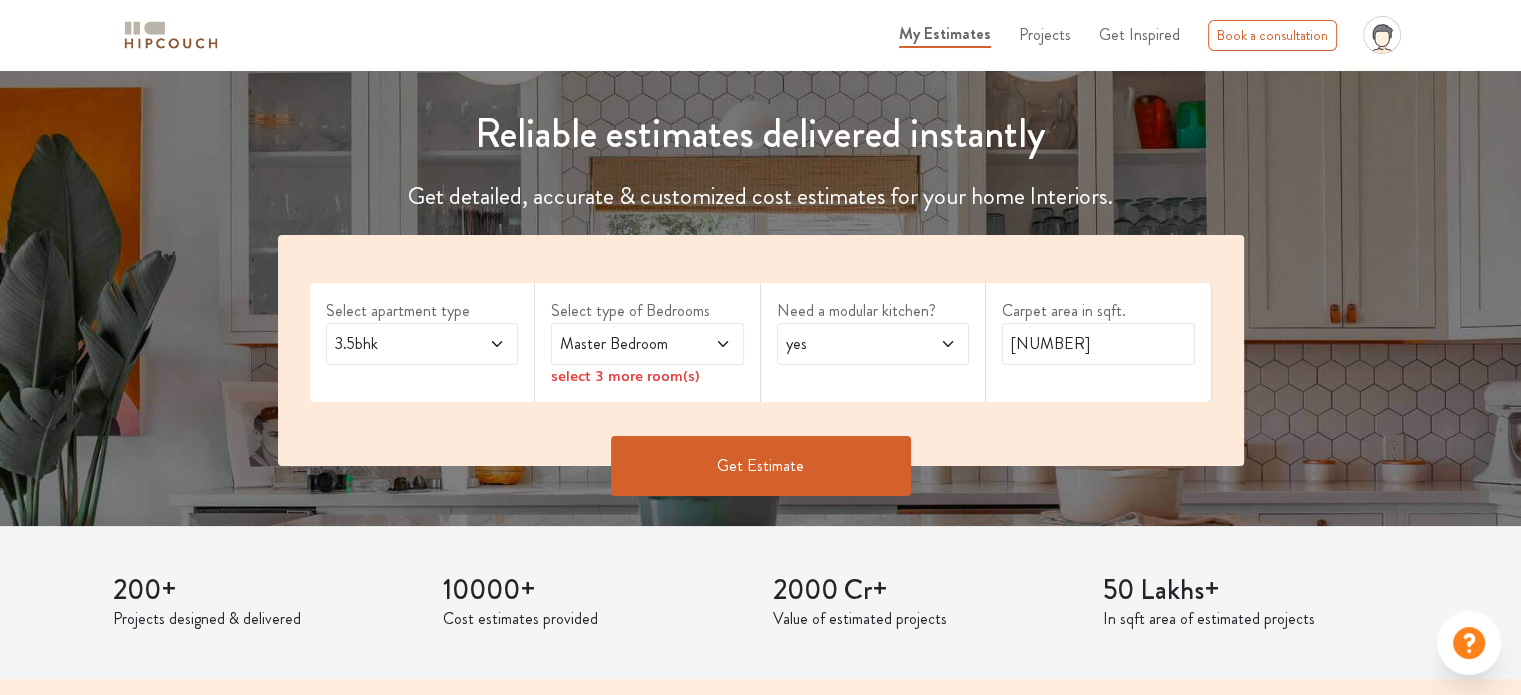 click on "Master Bedroom" at bounding box center [621, 344] 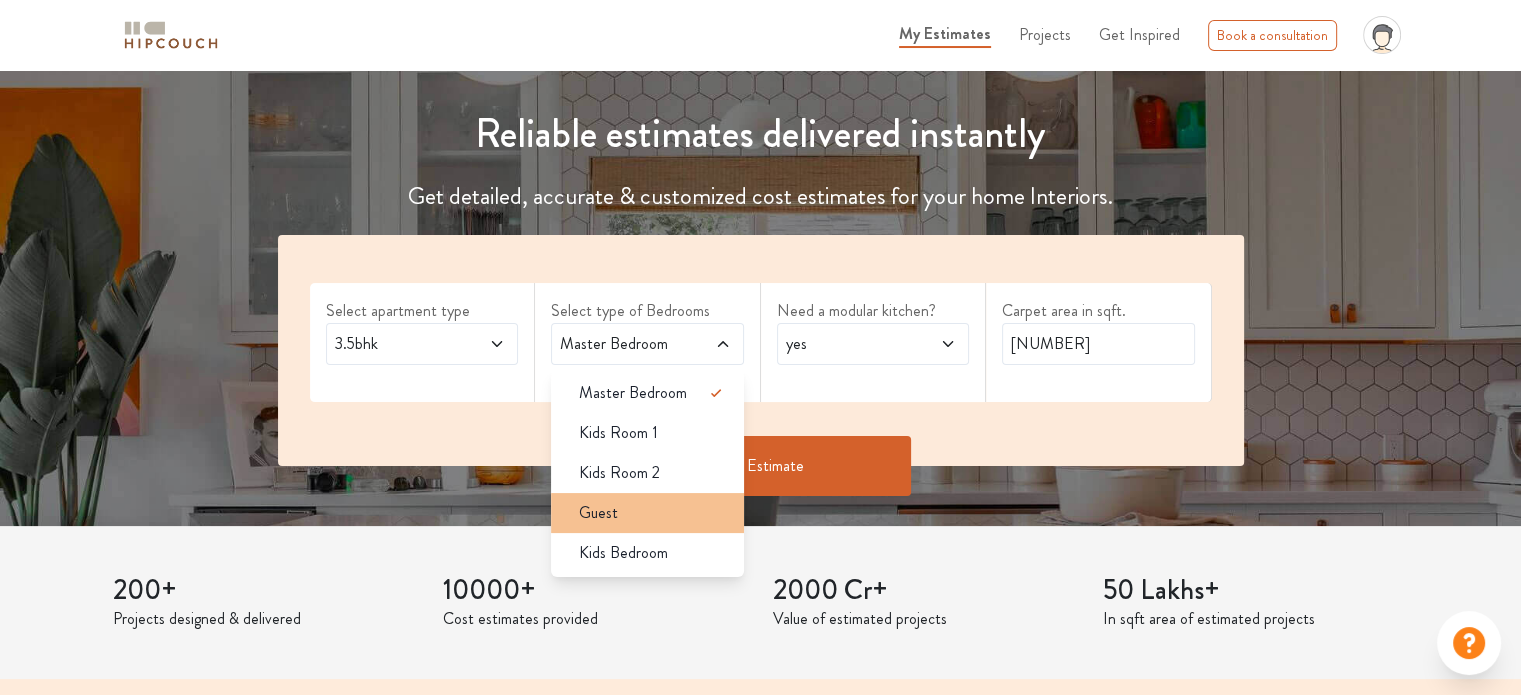 click on "Guest" at bounding box center (653, 513) 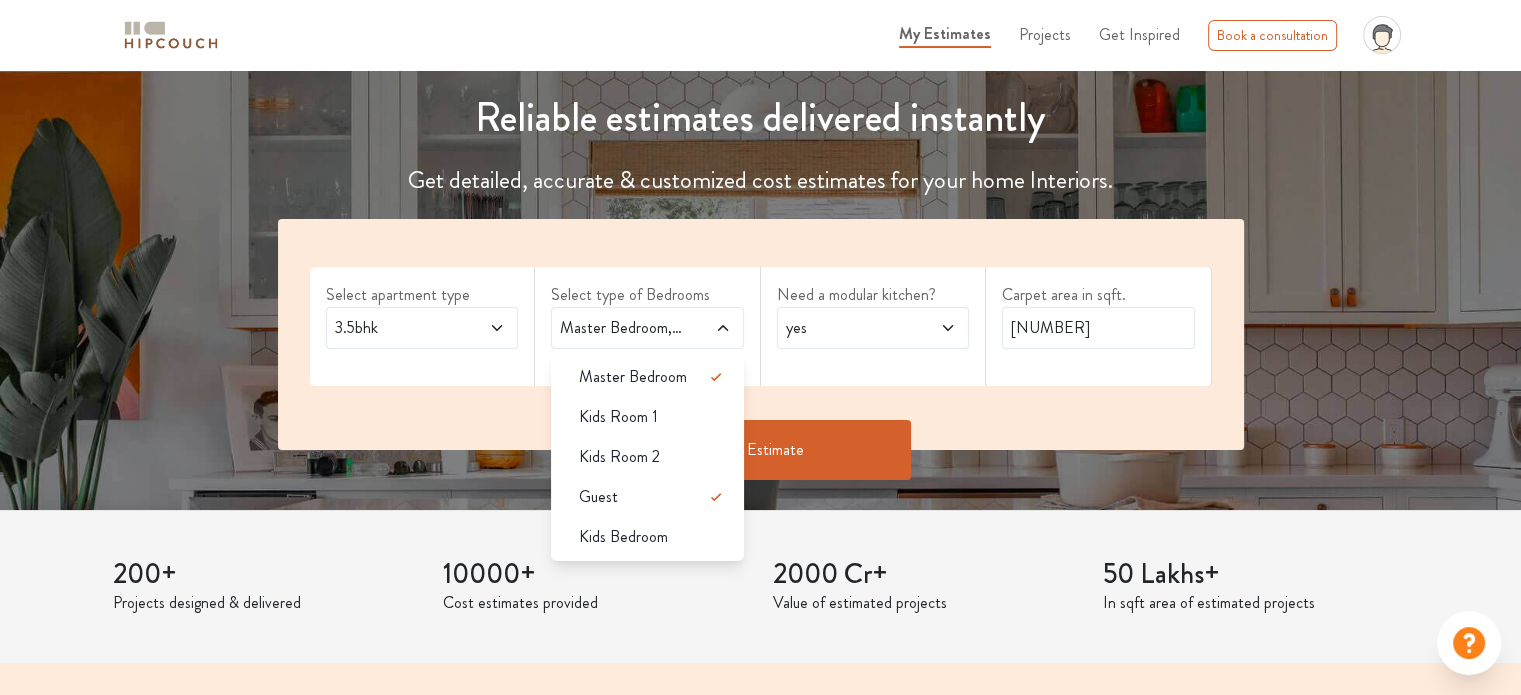 scroll, scrollTop: 200, scrollLeft: 0, axis: vertical 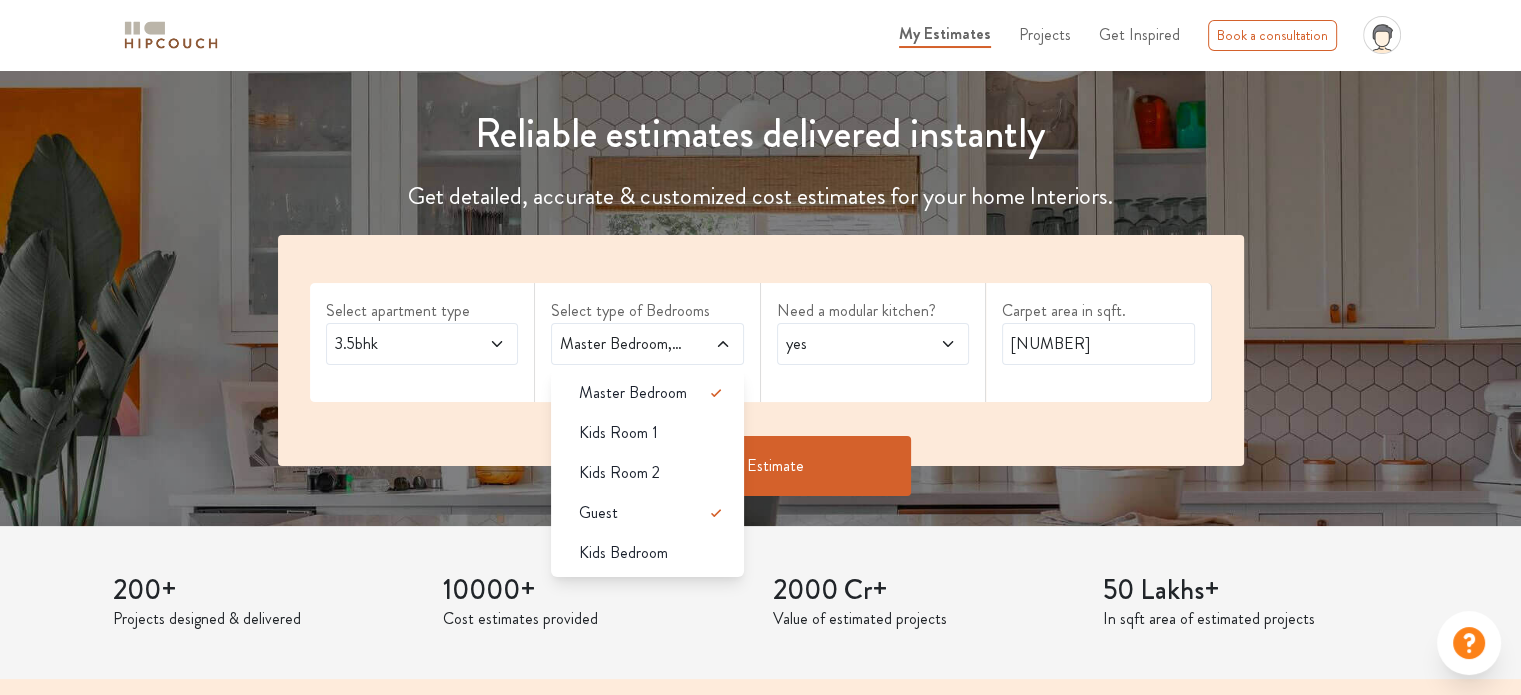click at bounding box center (483, 344) 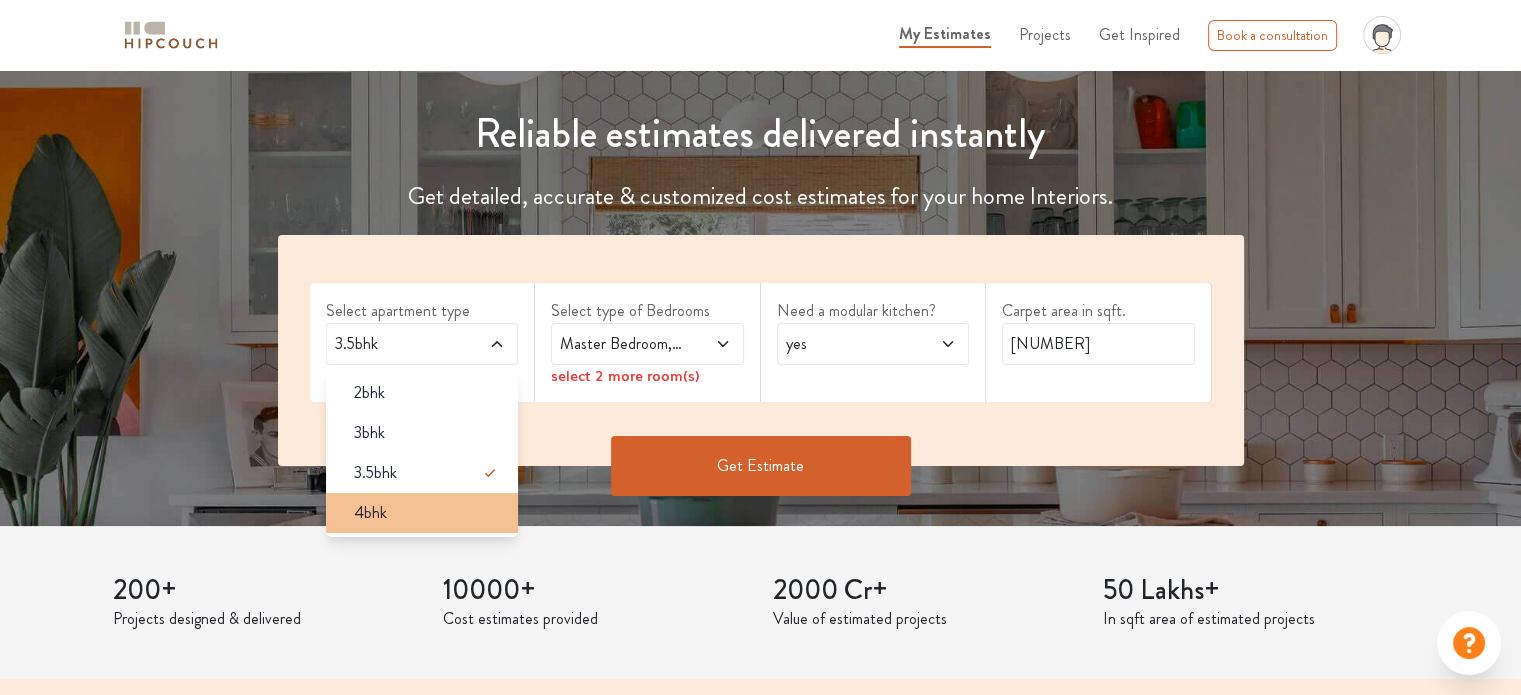 click on "4bhk" at bounding box center (428, 513) 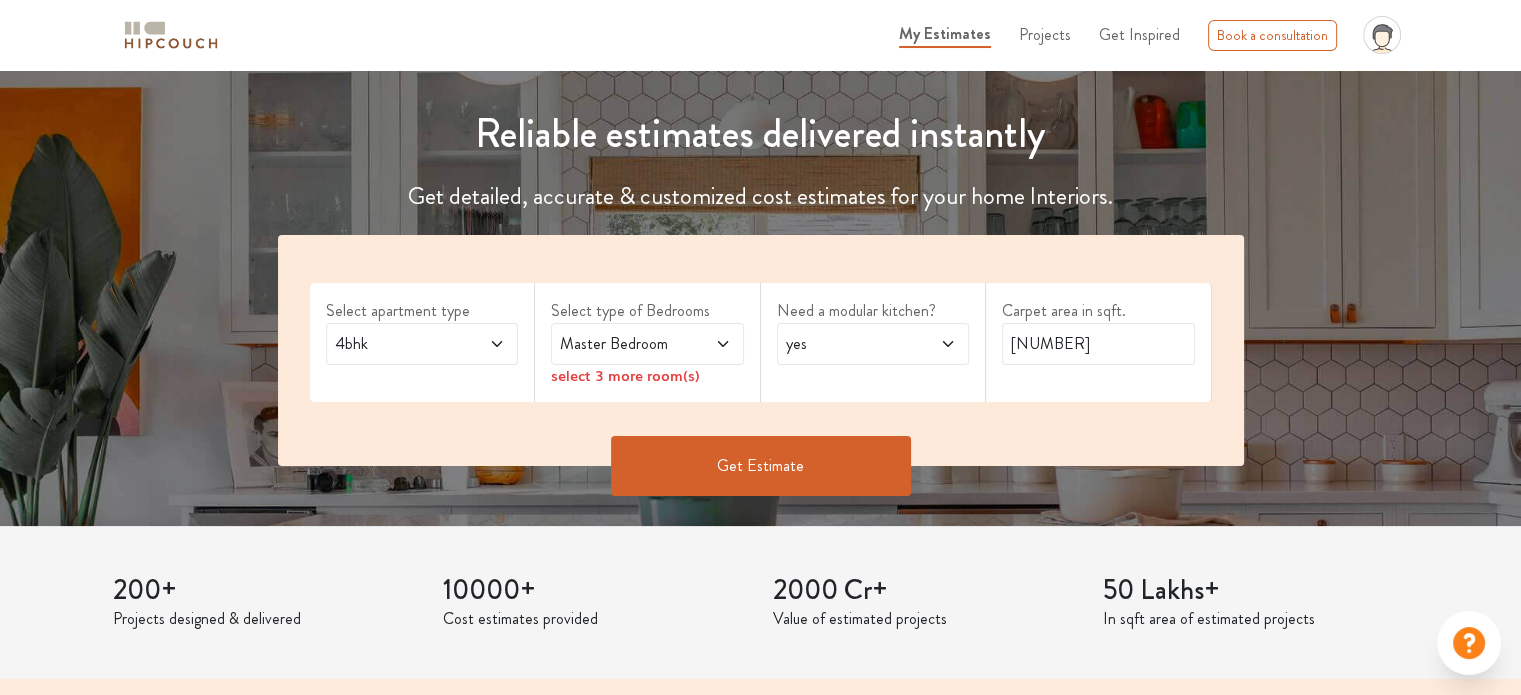 click at bounding box center [709, 344] 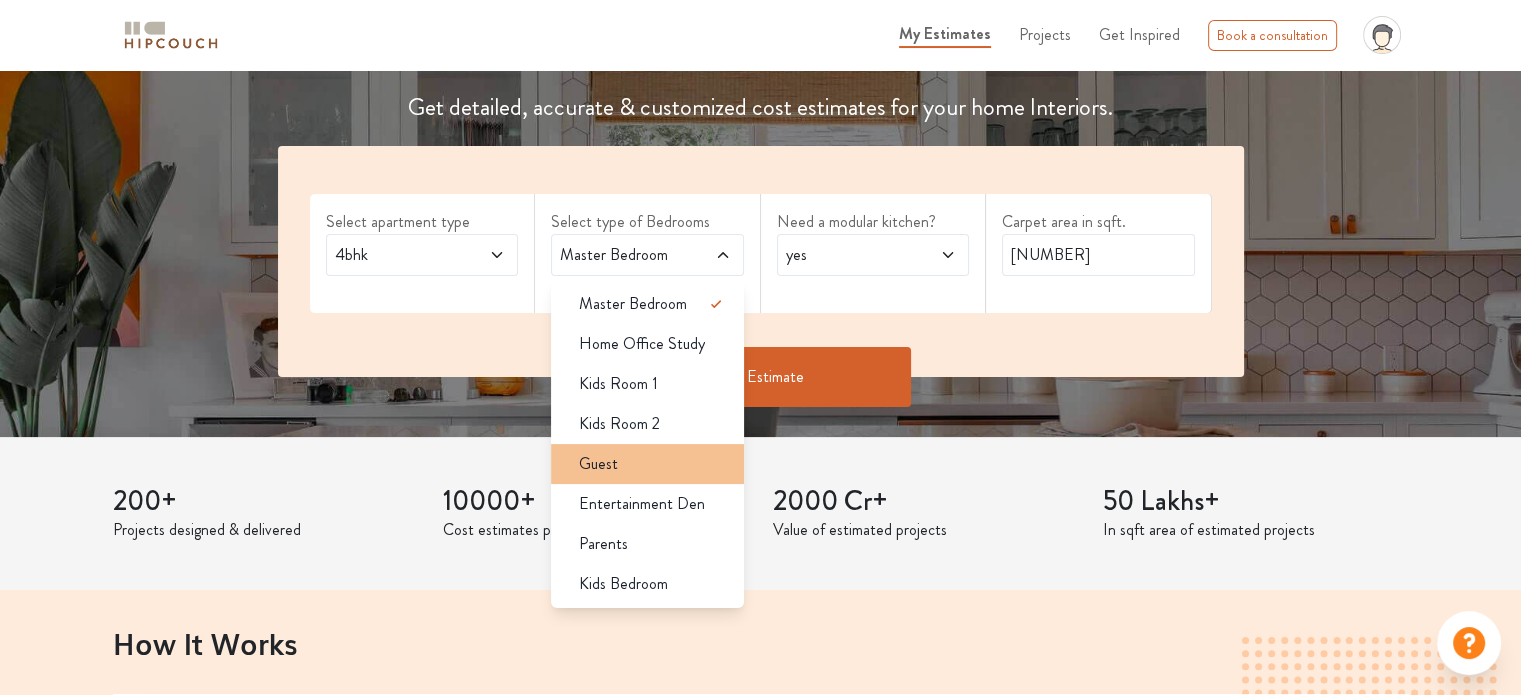scroll, scrollTop: 300, scrollLeft: 0, axis: vertical 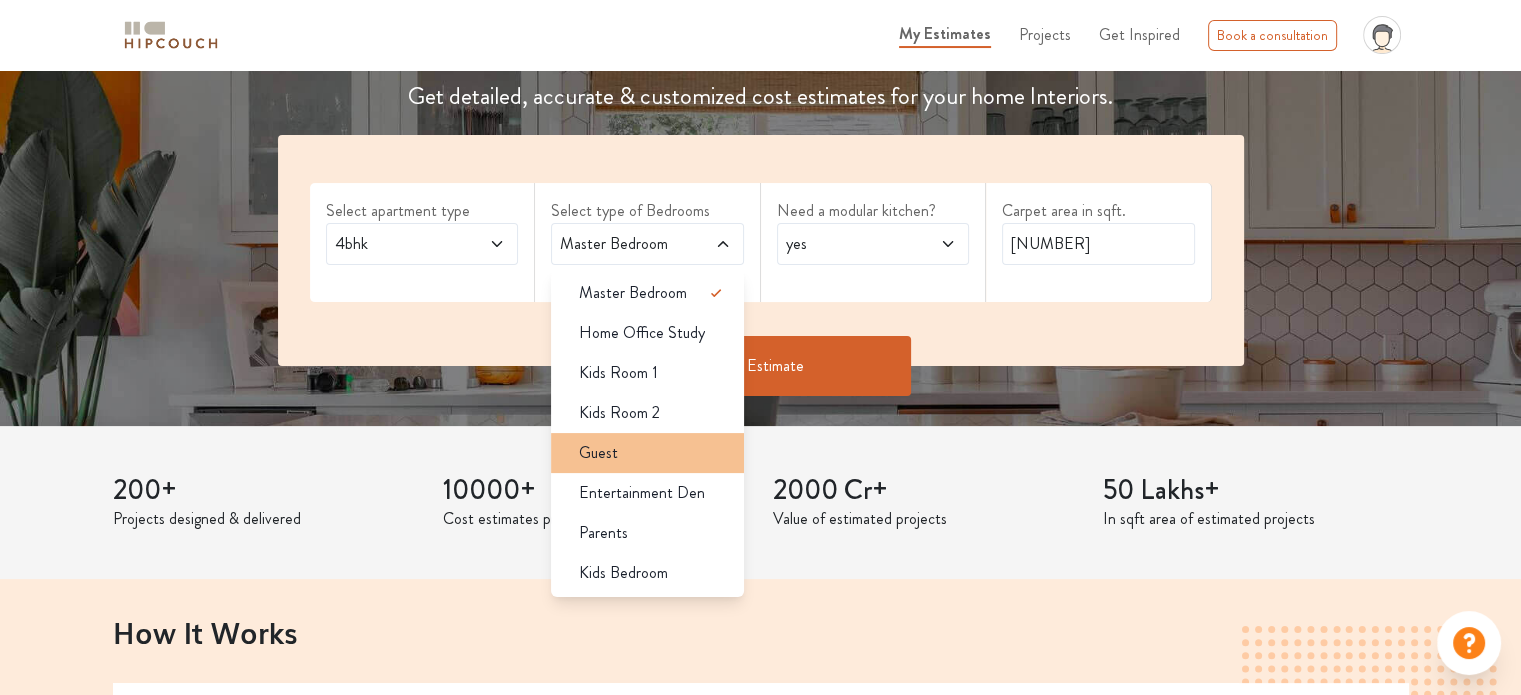 click on "Guest" at bounding box center (598, 453) 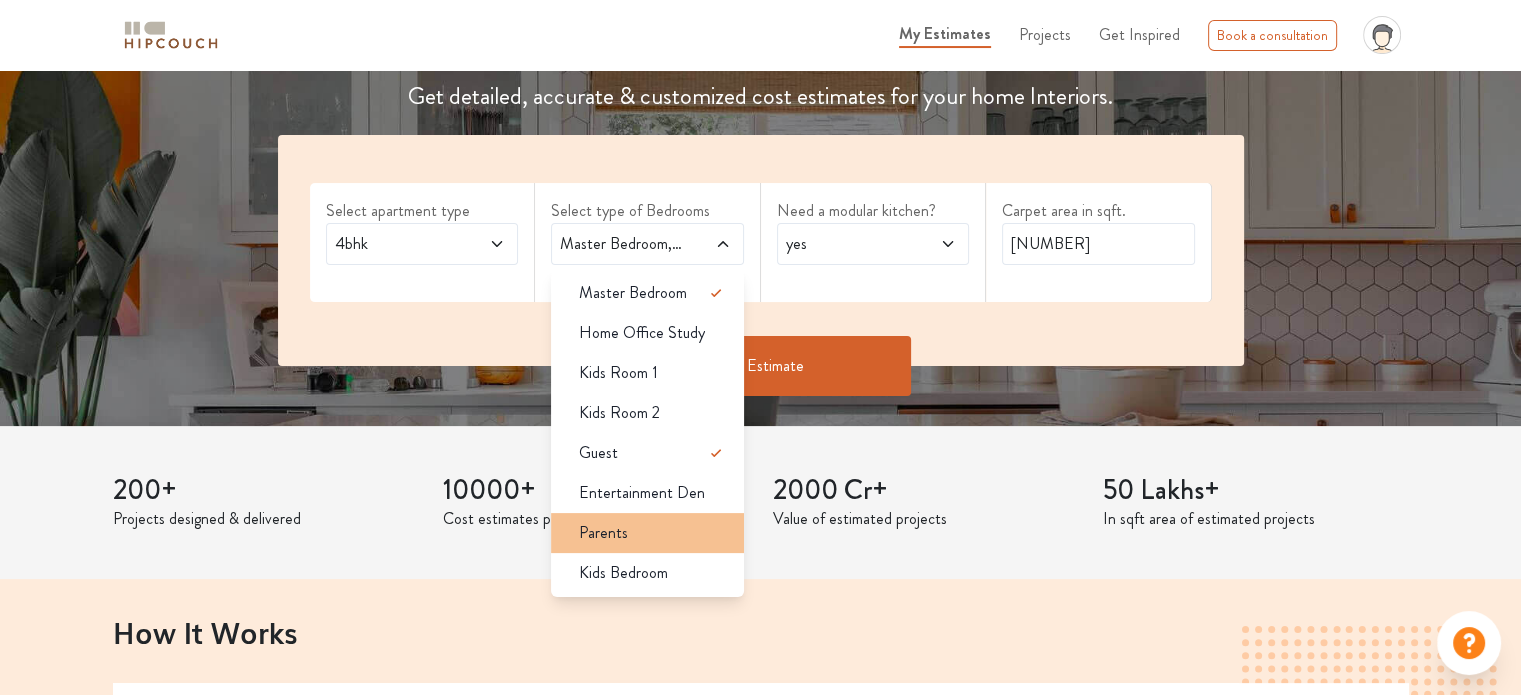 click on "Parents" at bounding box center [653, 533] 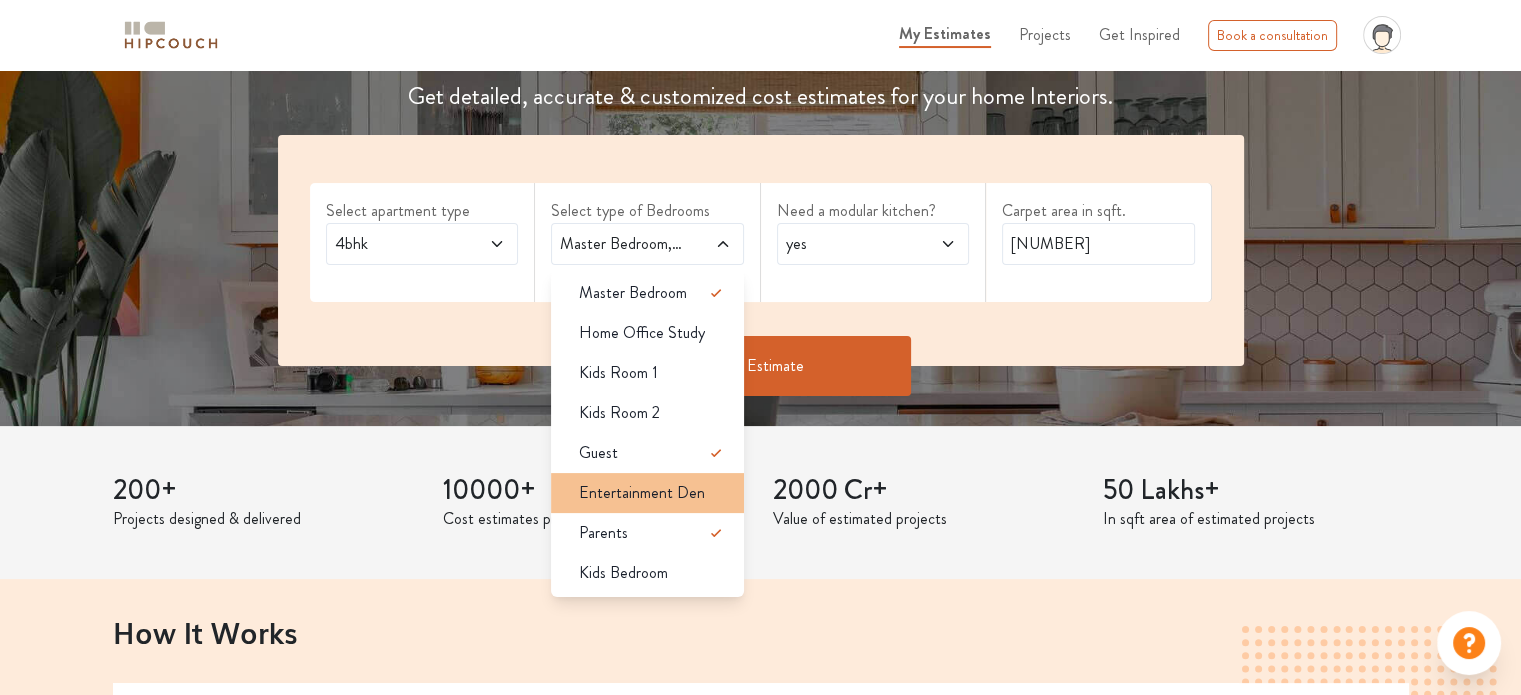 click on "Entertainment Den" at bounding box center [642, 493] 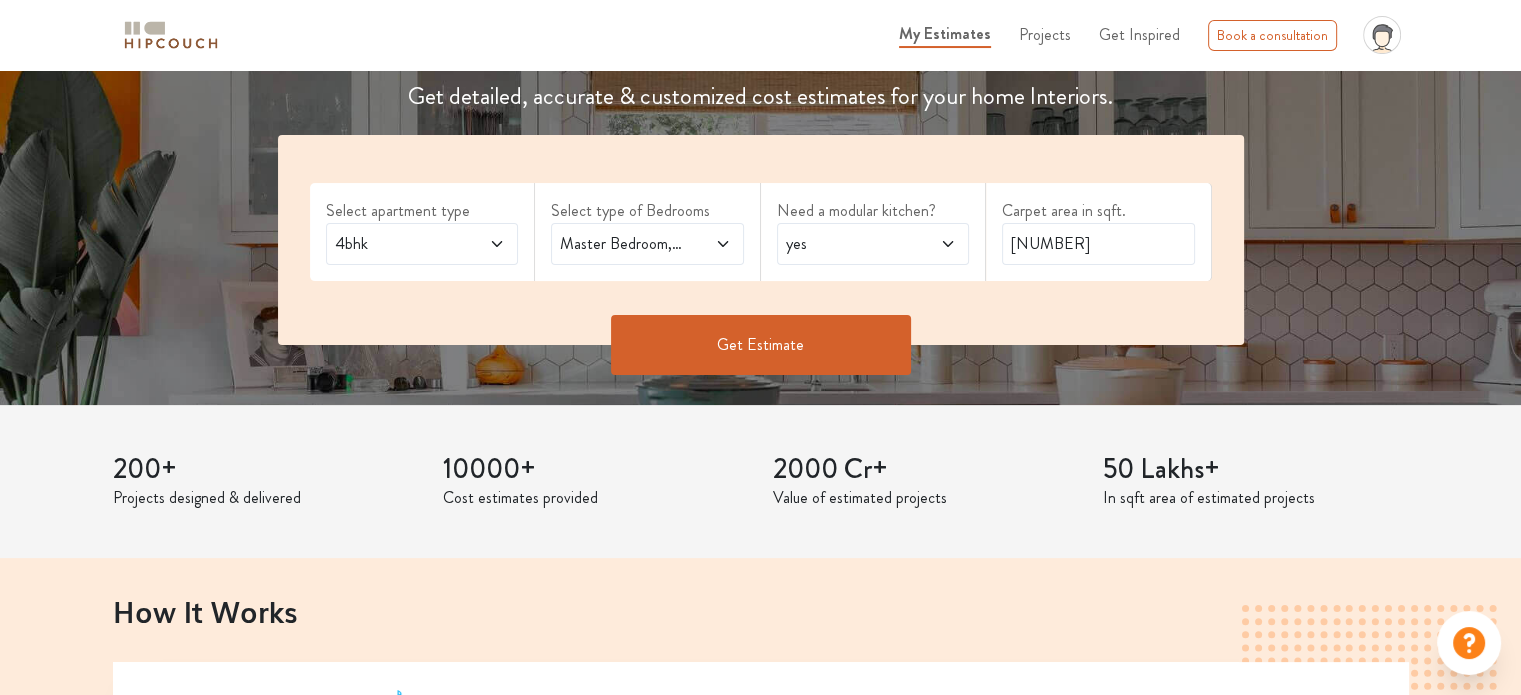 click on "yes" at bounding box center [847, 244] 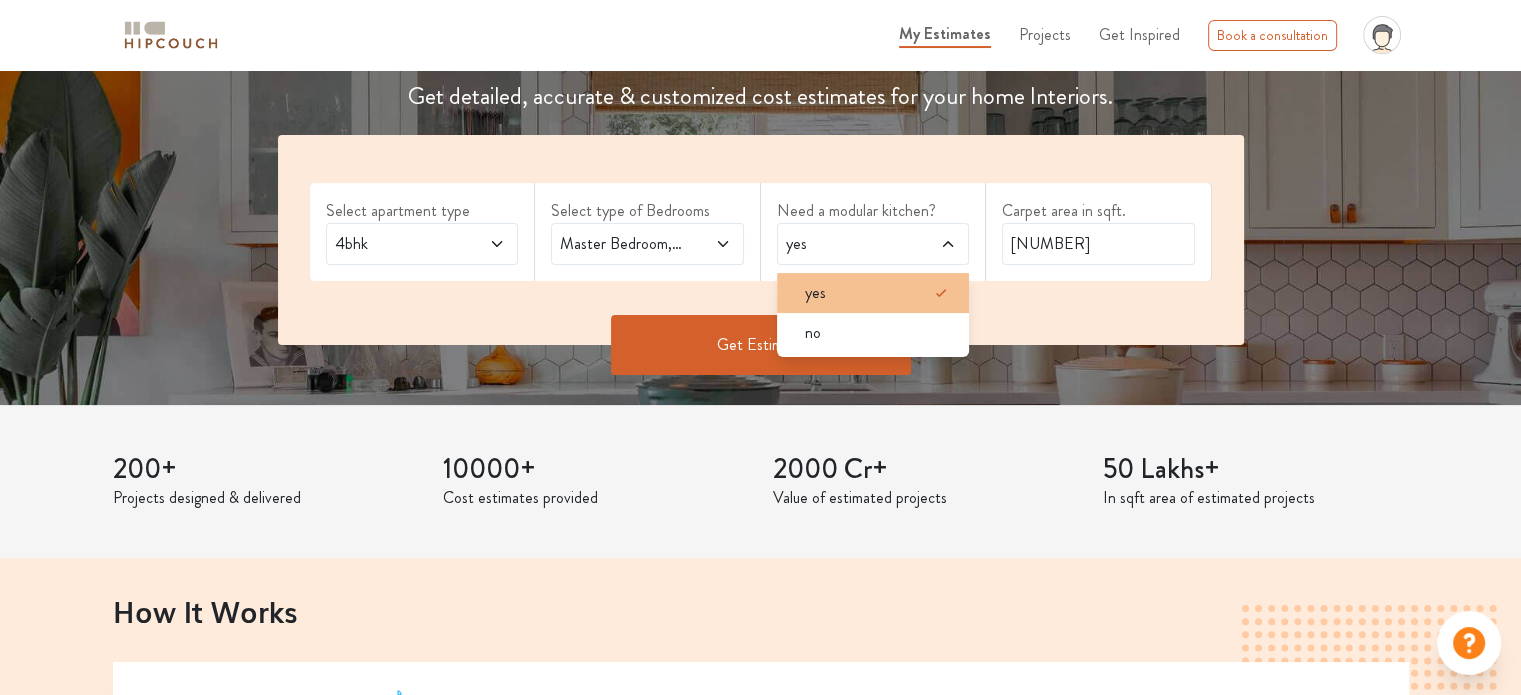 click on "yes" at bounding box center (879, 293) 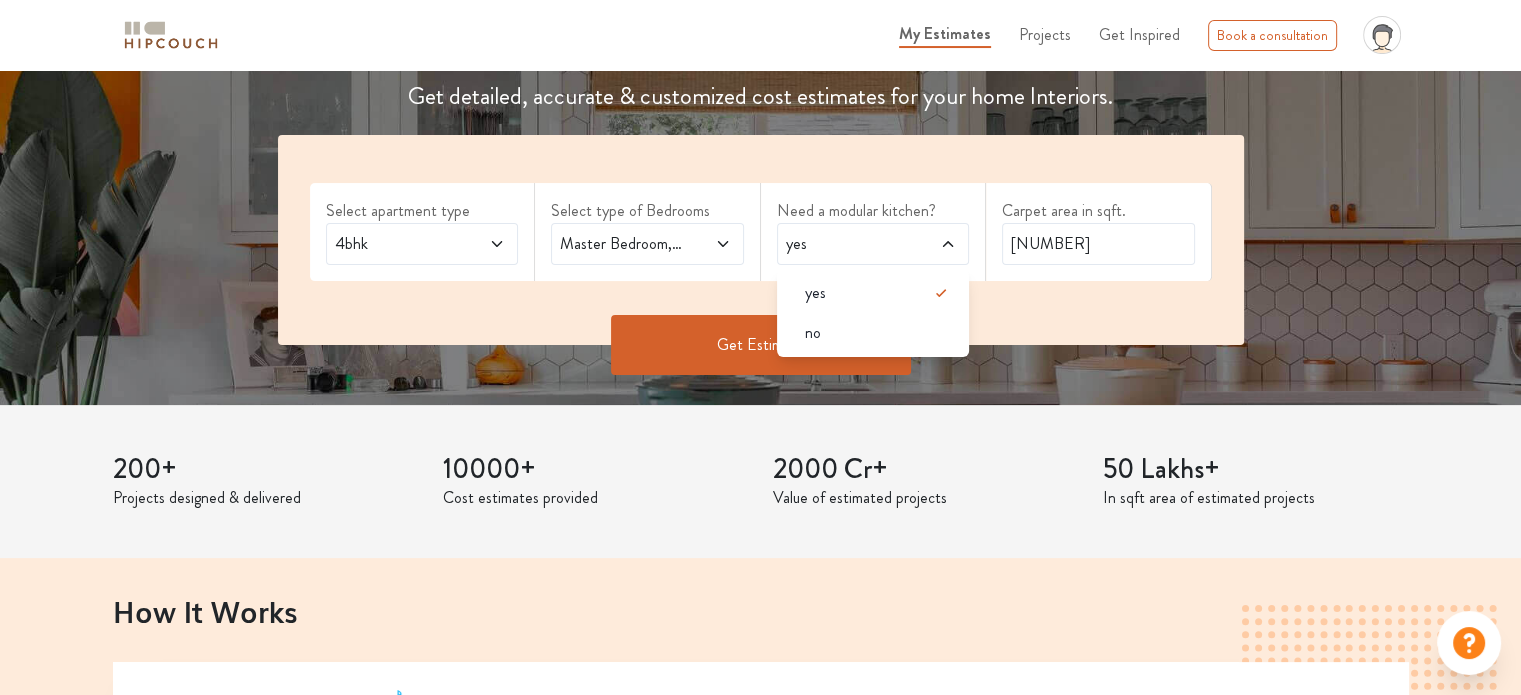 click on "Select apartment type 4bhk Select type of Bedrooms Master Bedroom,Guest,Entertainment Den,Parents Need a modular kitchen? yes yes no Carpet area in sqft. [NUMBER]" at bounding box center [761, 240] 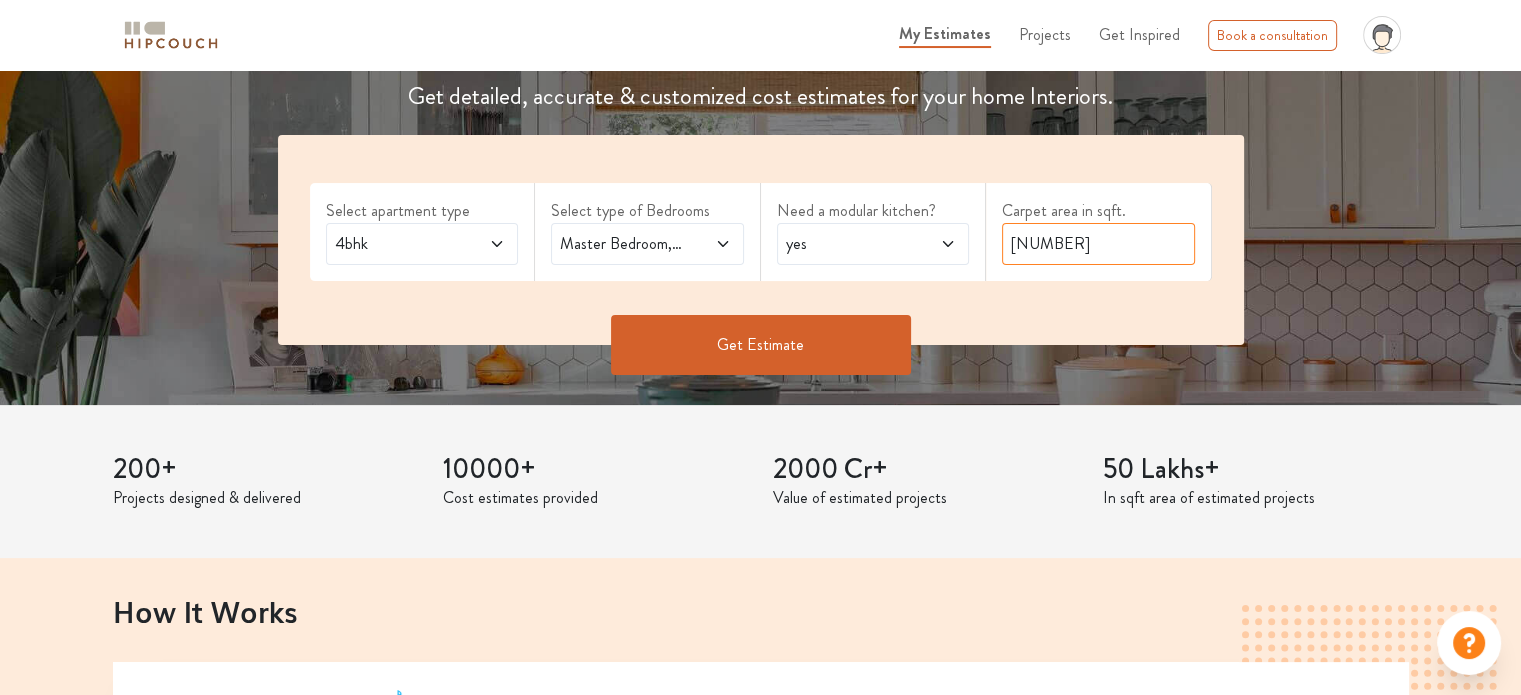 drag, startPoint x: 1081, startPoint y: 249, endPoint x: 889, endPoint y: 228, distance: 193.14502 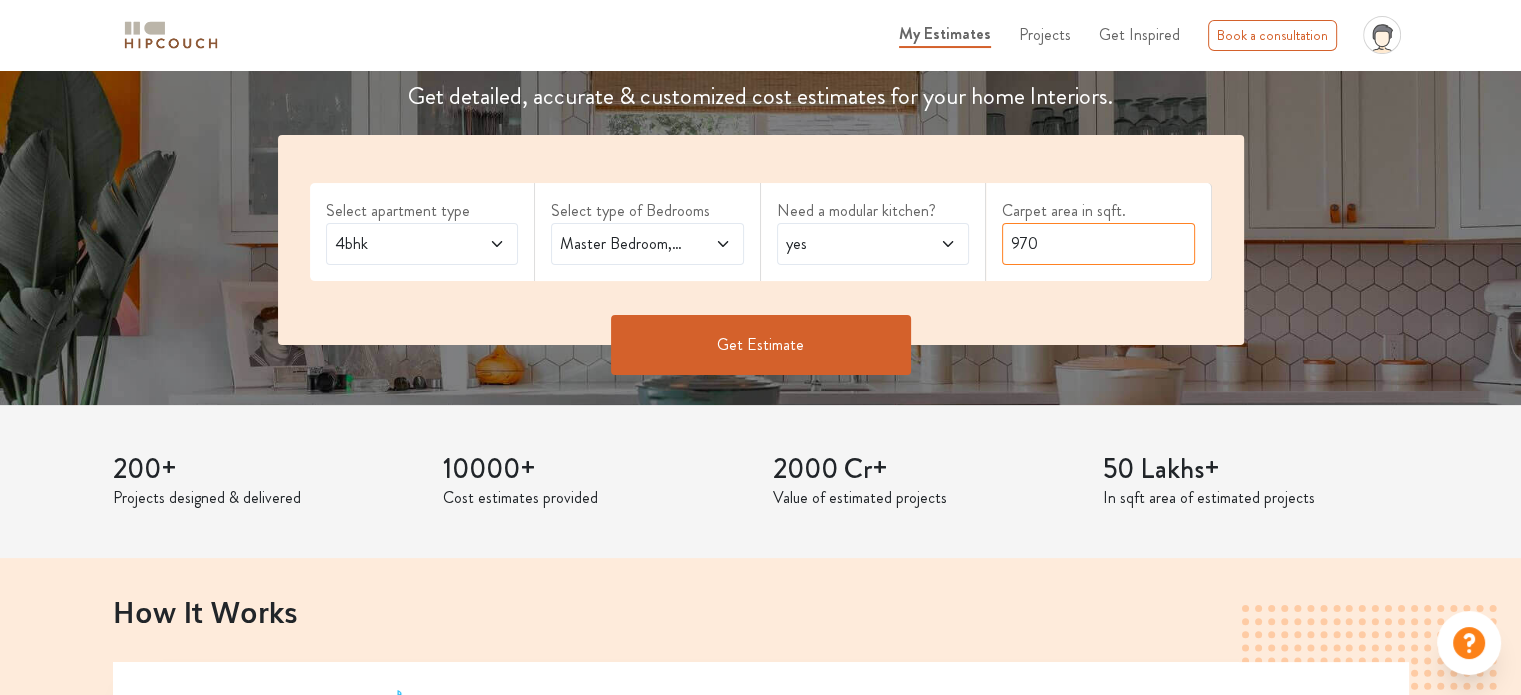 type on "970" 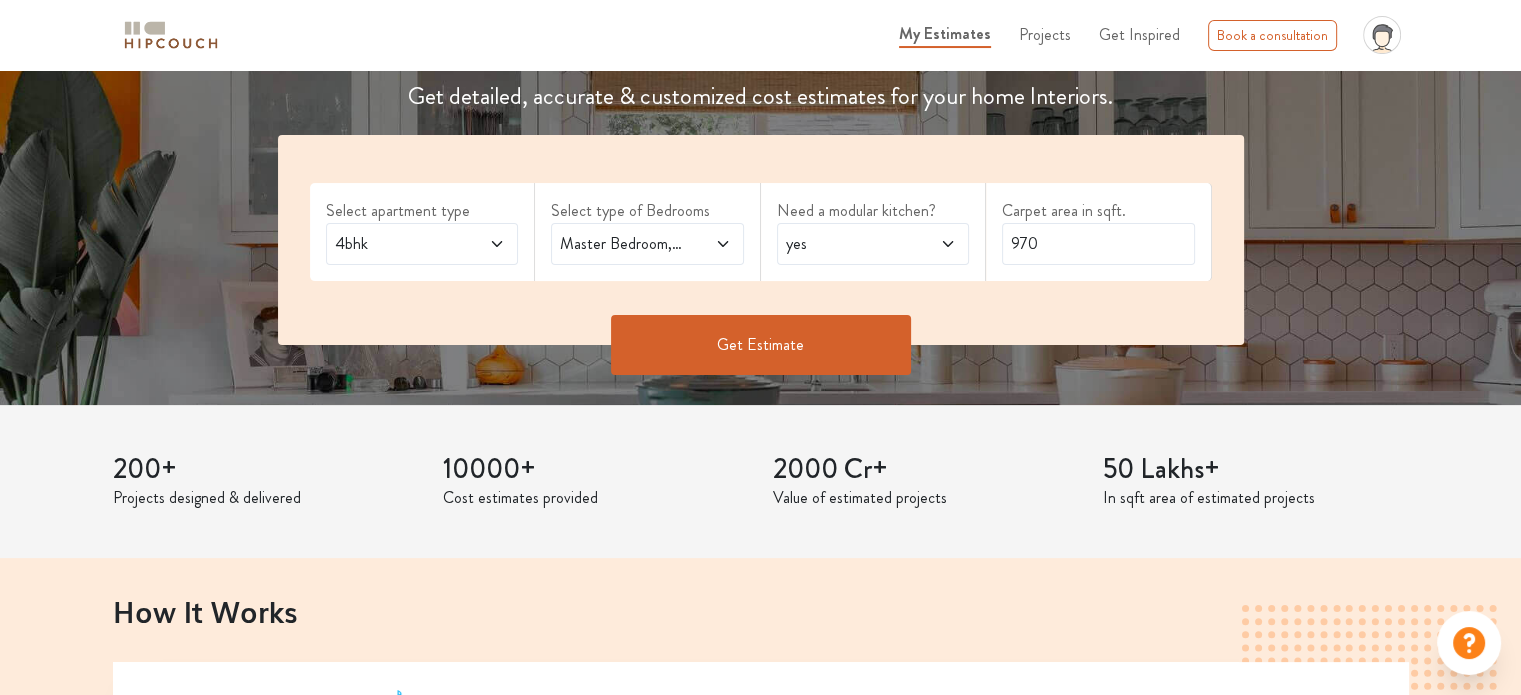 click on "Get Estimate" at bounding box center [761, 345] 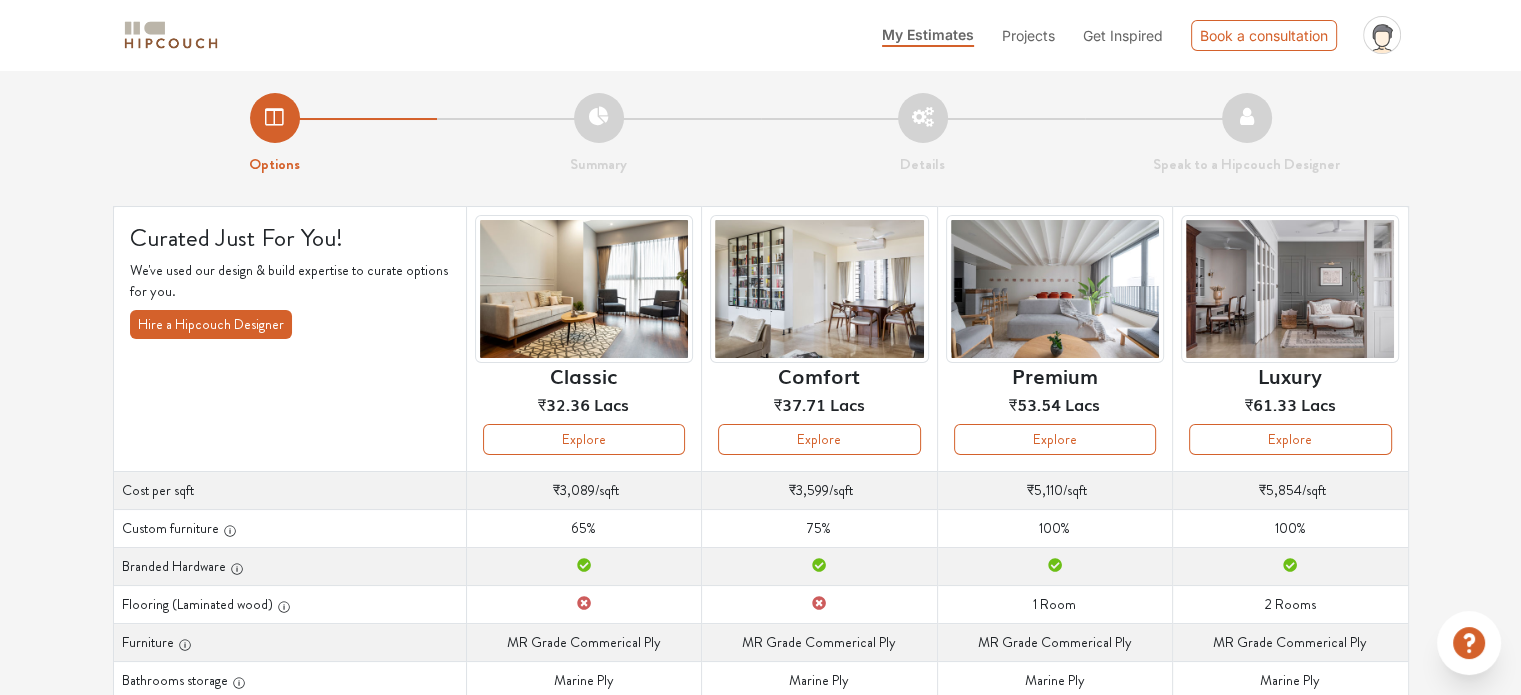 scroll, scrollTop: 0, scrollLeft: 0, axis: both 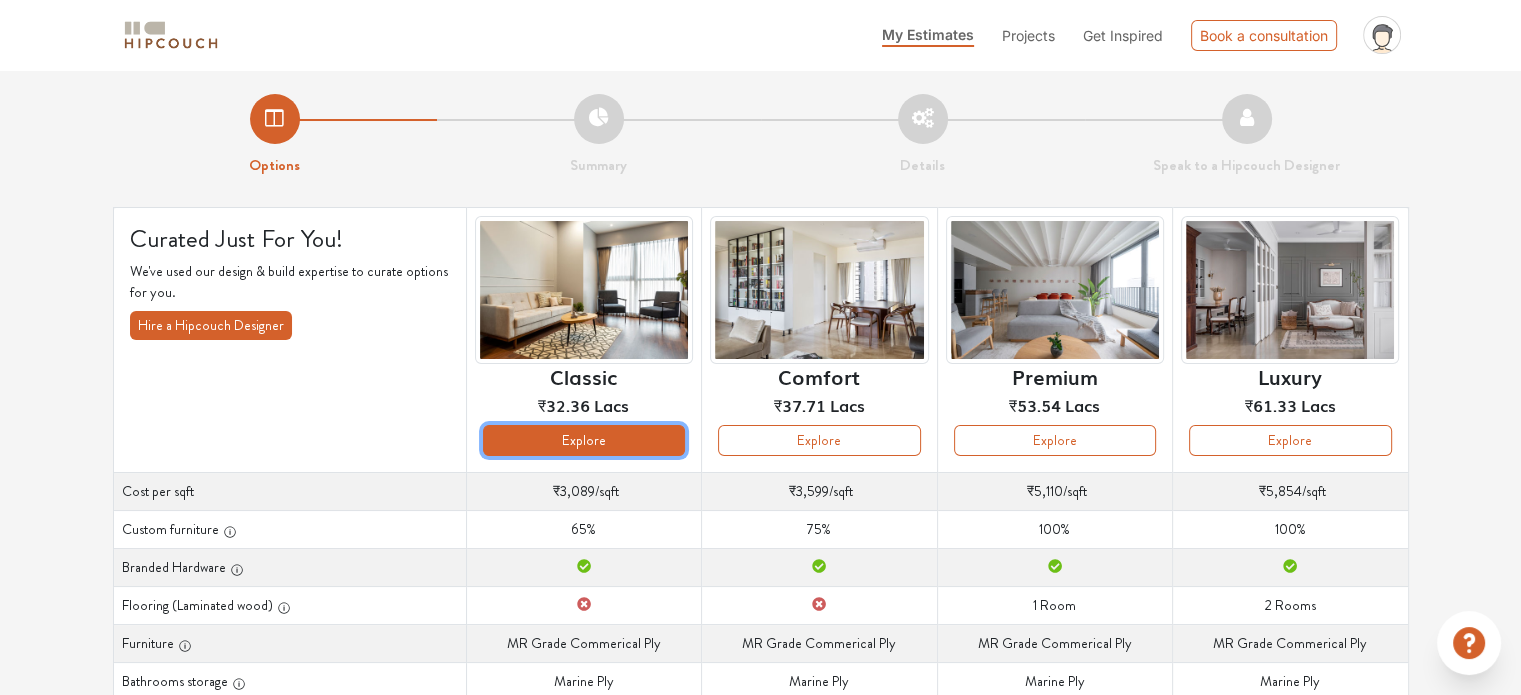 click on "Explore" at bounding box center [584, 440] 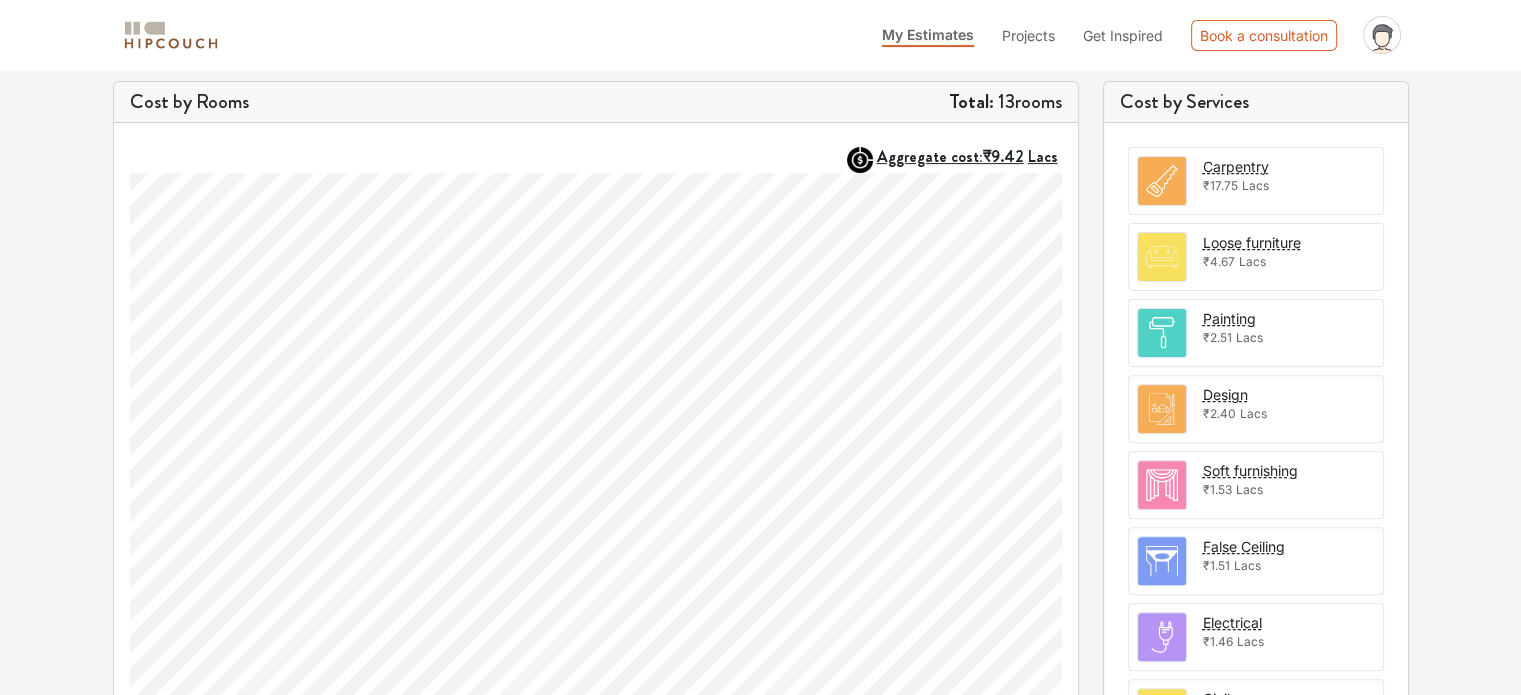 scroll, scrollTop: 0, scrollLeft: 0, axis: both 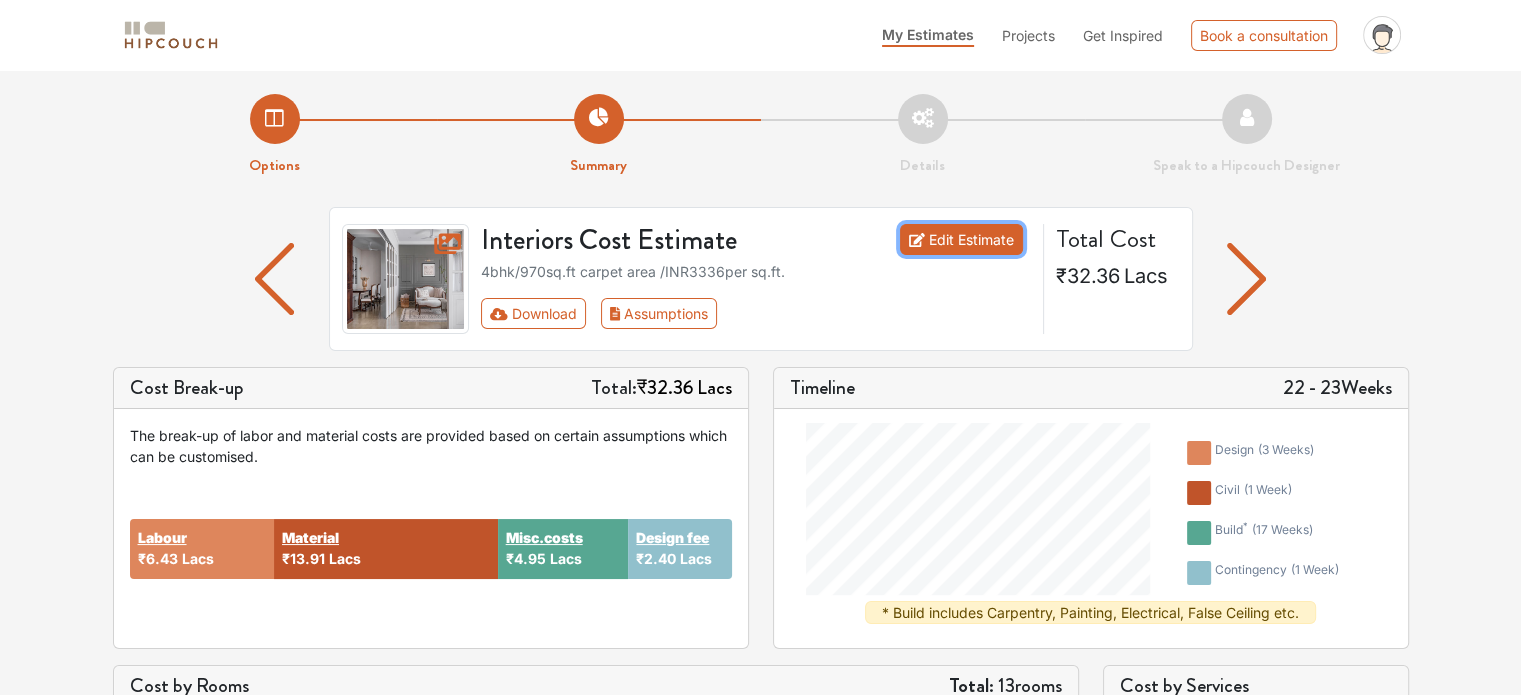 click on "Edit Estimate" at bounding box center (961, 239) 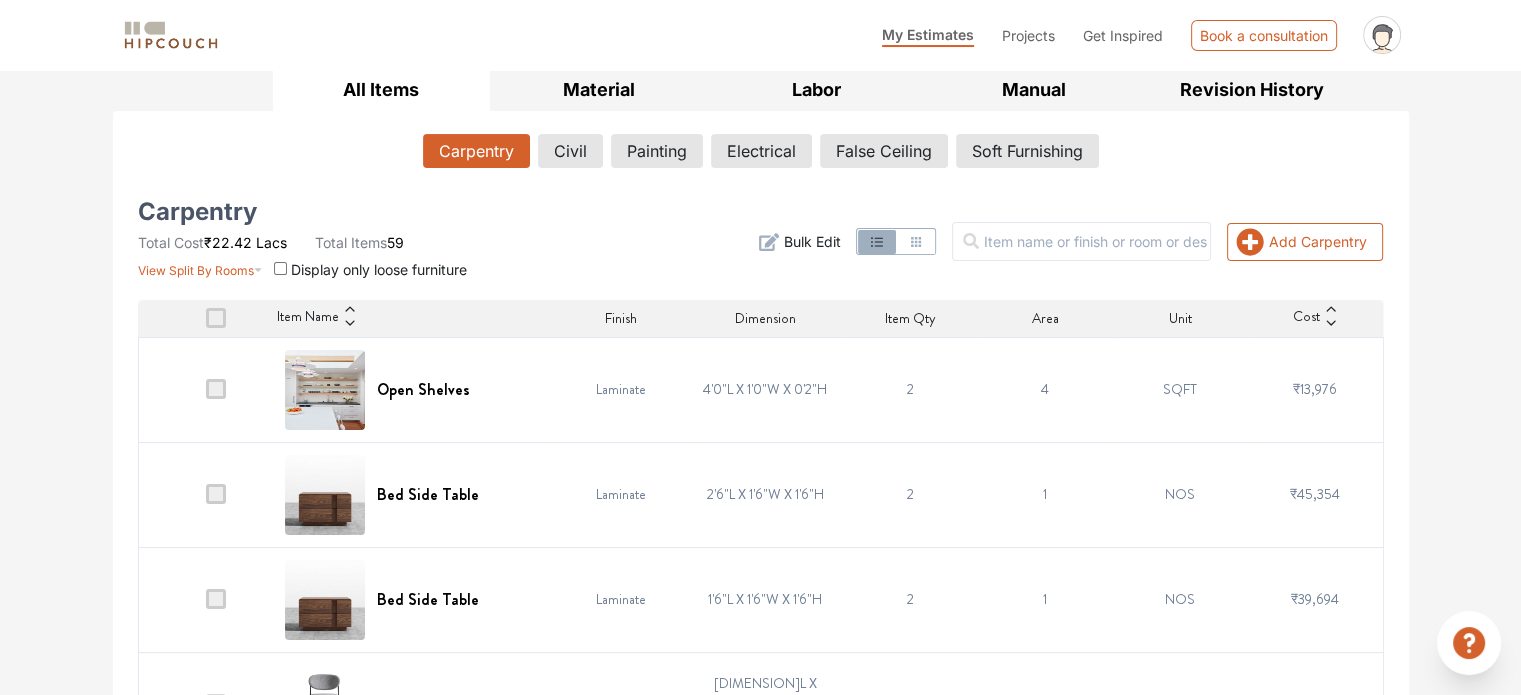 scroll, scrollTop: 0, scrollLeft: 0, axis: both 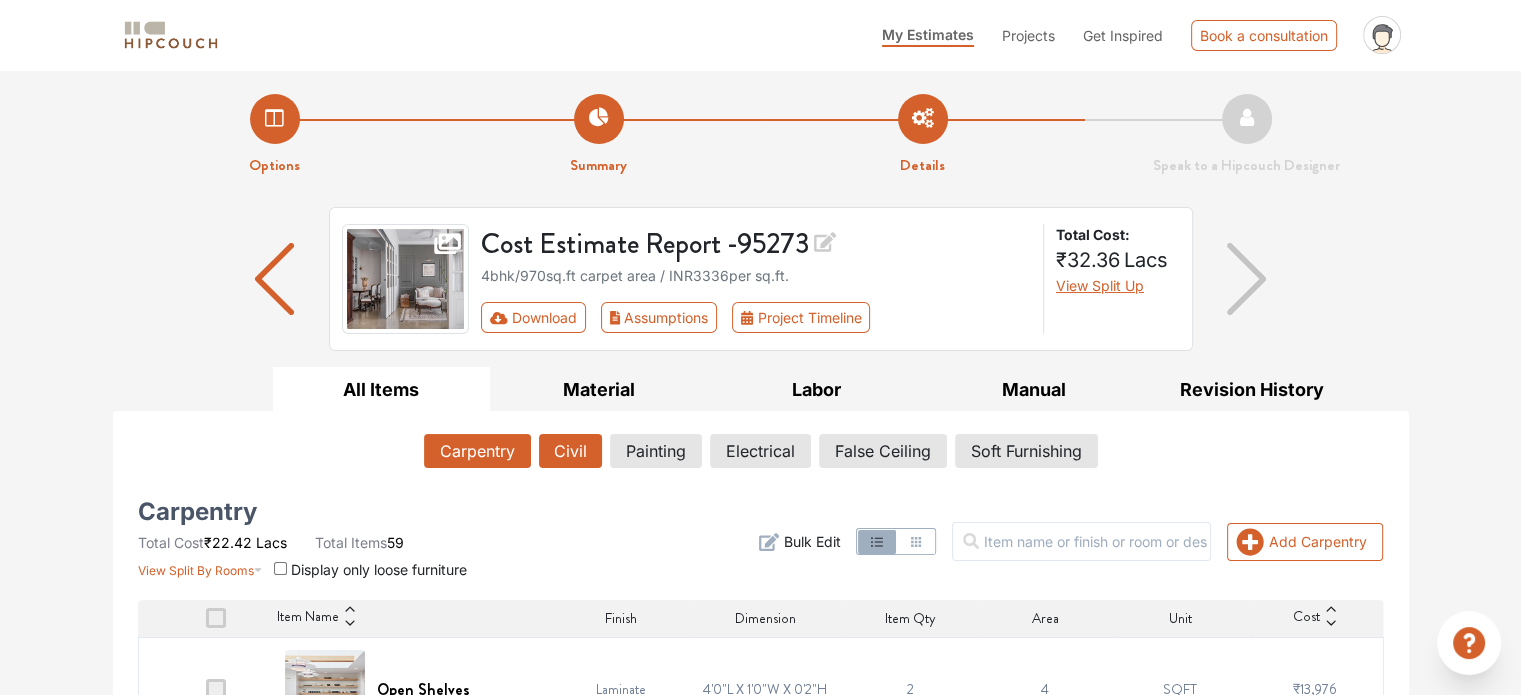 click on "Civil" at bounding box center [570, 451] 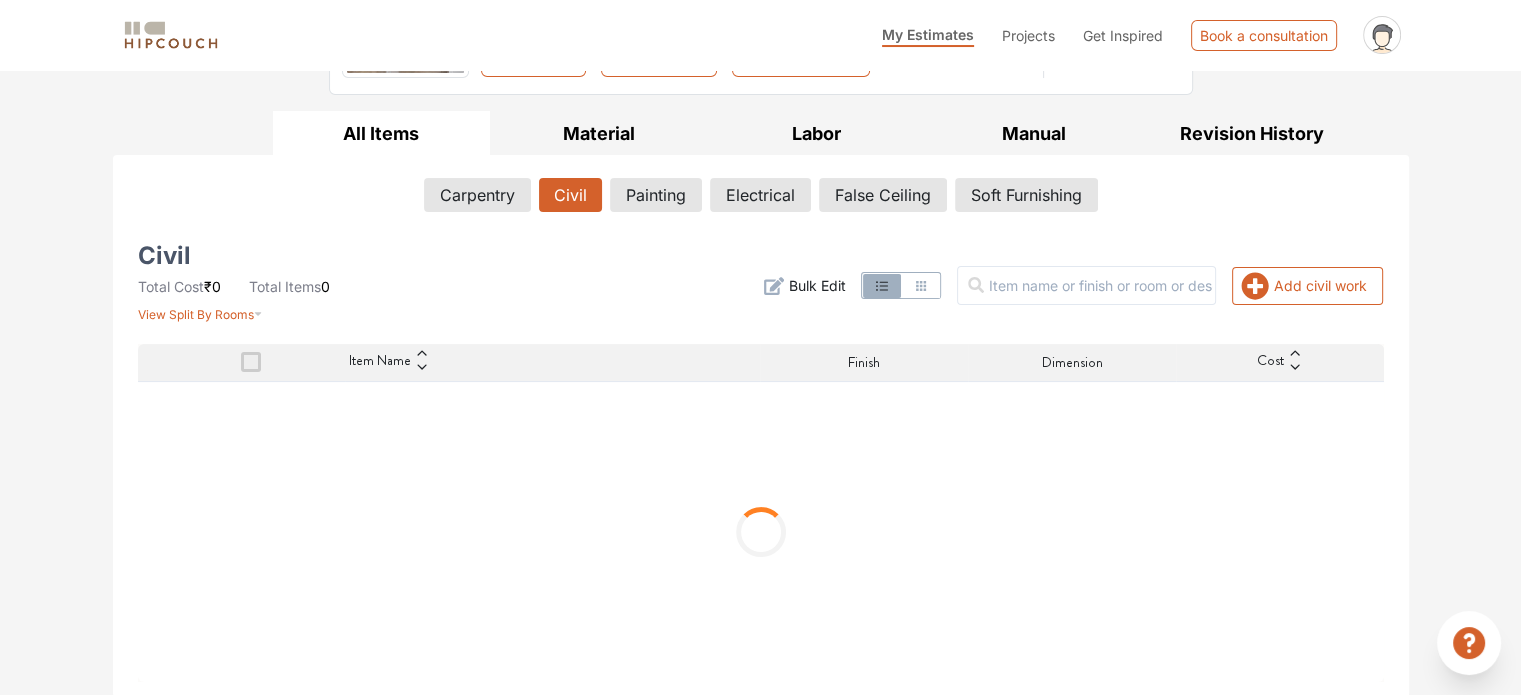 scroll, scrollTop: 166, scrollLeft: 0, axis: vertical 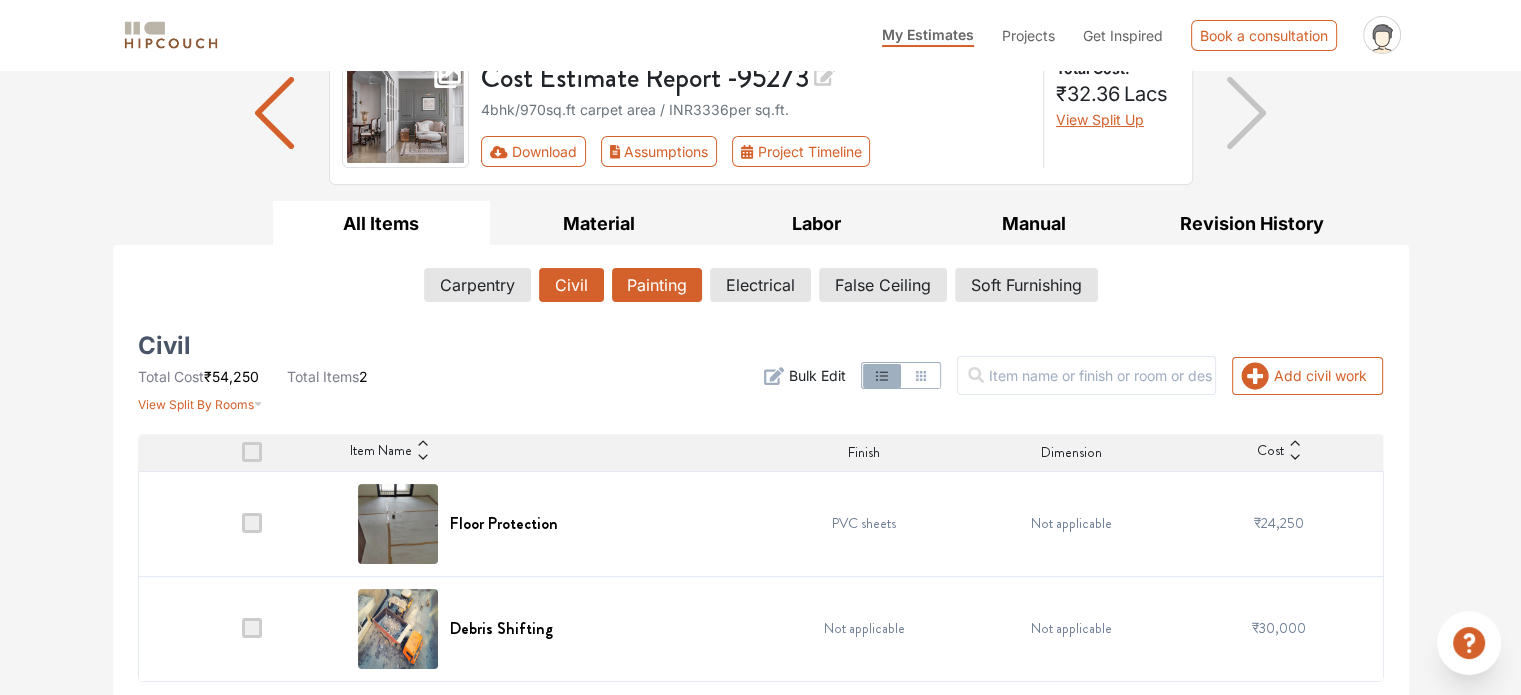 click on "Painting" at bounding box center (657, 285) 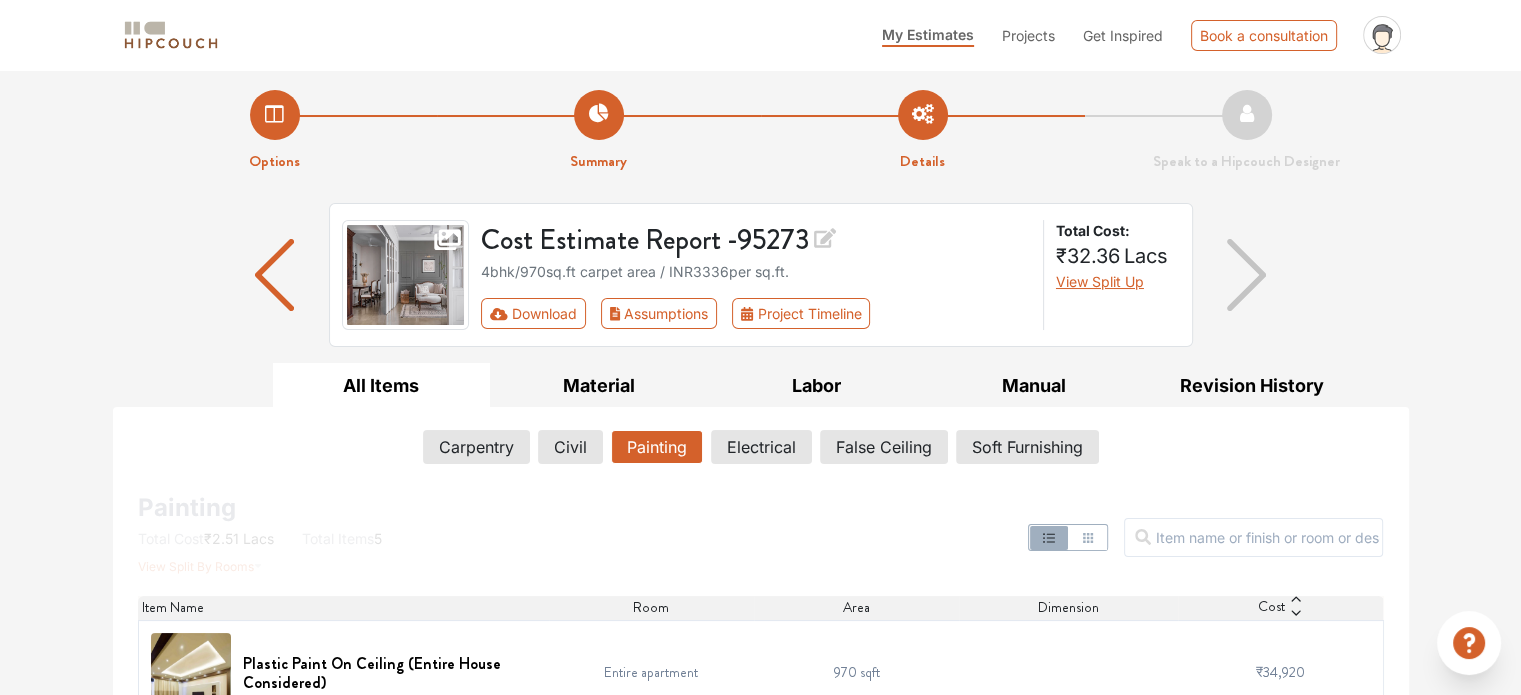 scroll, scrollTop: 0, scrollLeft: 0, axis: both 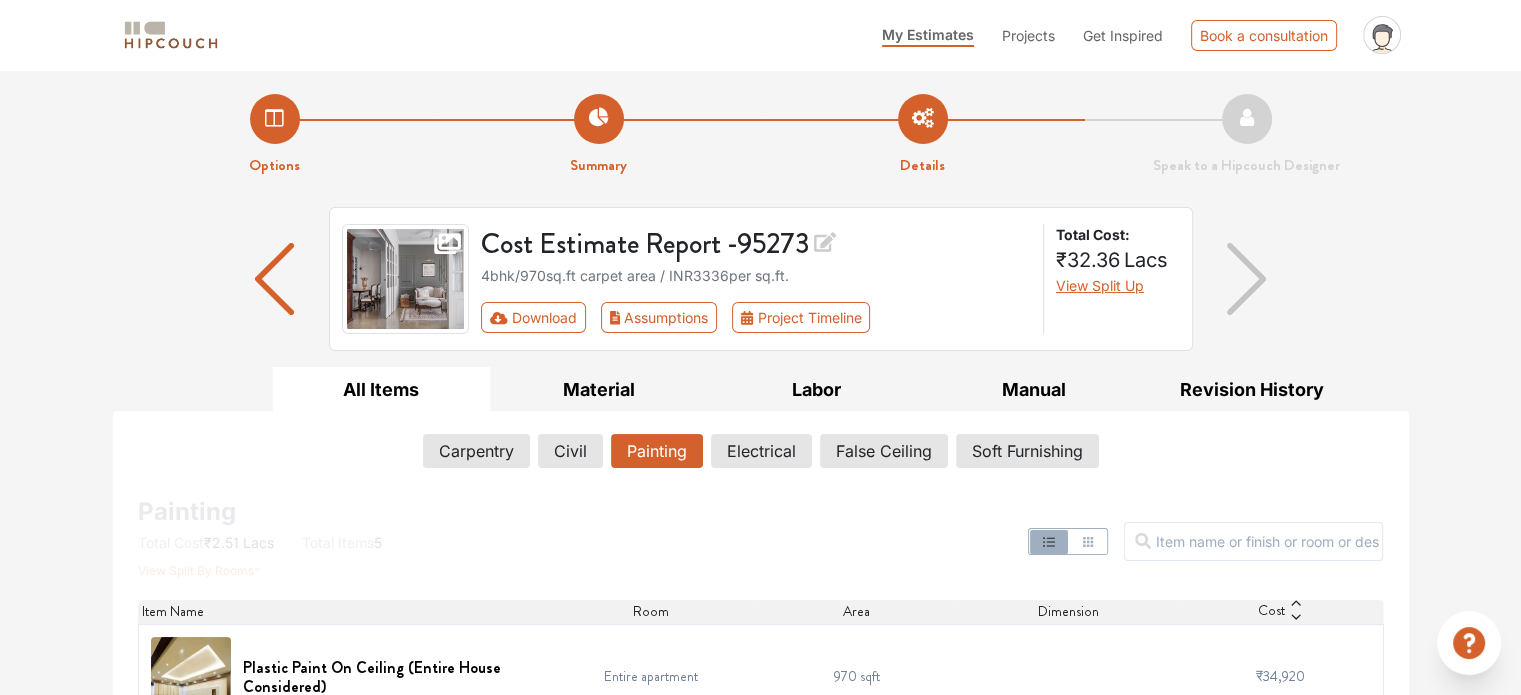 click on "Carpentry Civil Painting Electrical False Ceiling Soft Furnishing" at bounding box center [761, 455] 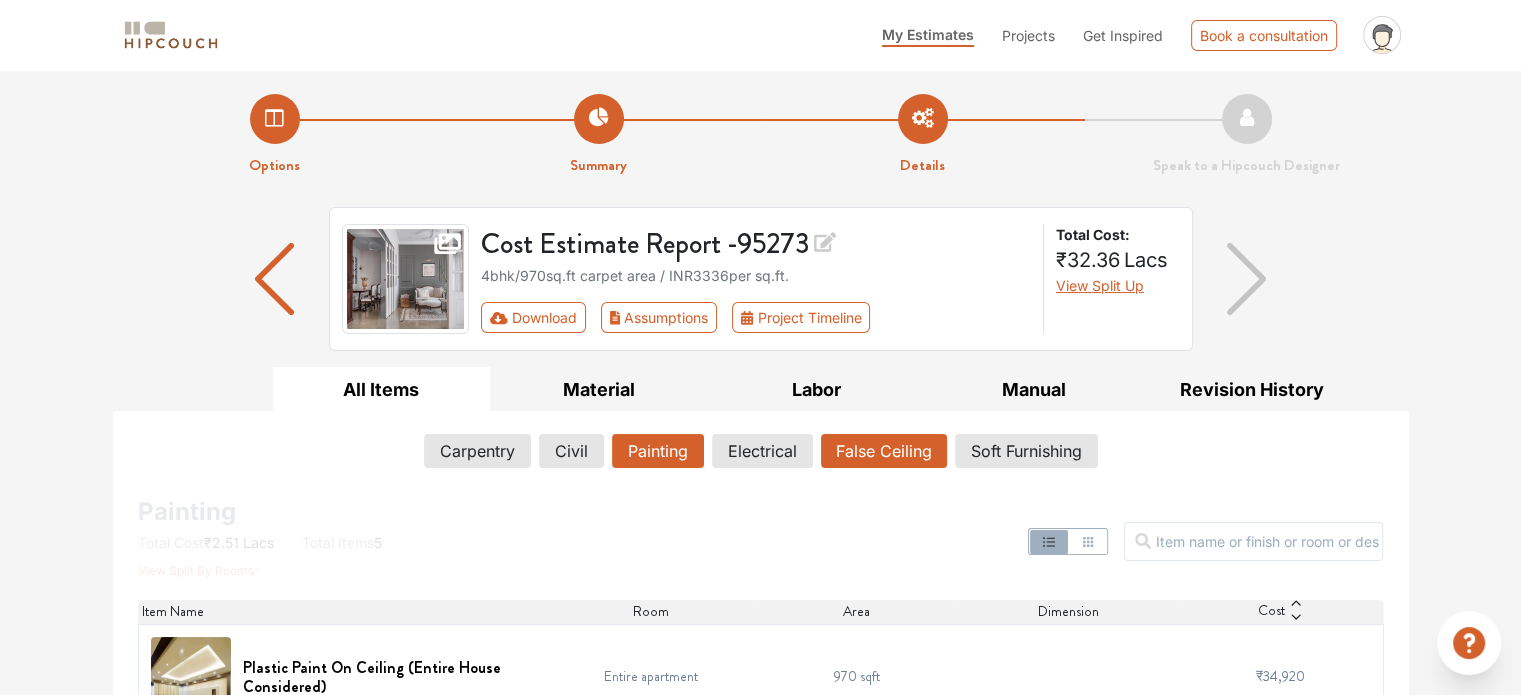 click on "False Ceiling" at bounding box center (884, 451) 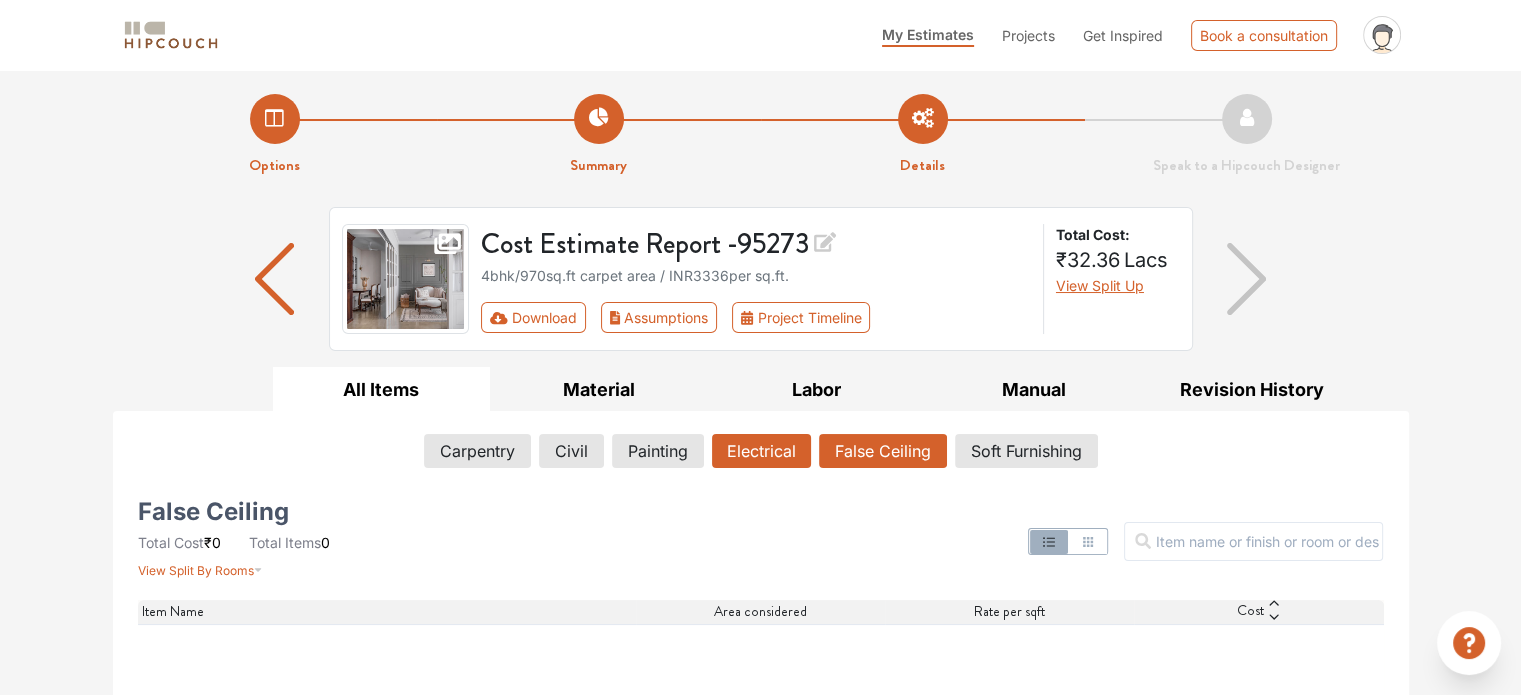 click on "Electrical" at bounding box center [761, 451] 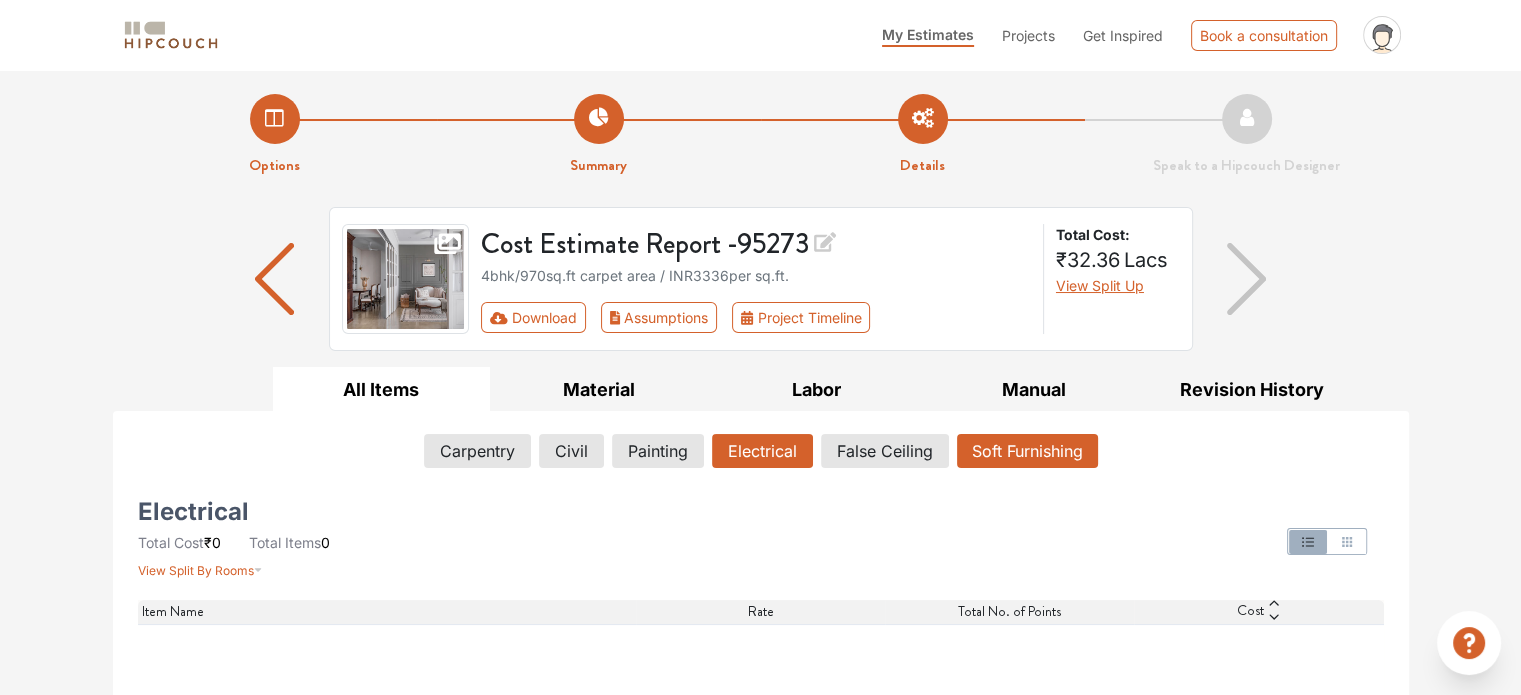 click on "Soft Furnishing" at bounding box center (1027, 451) 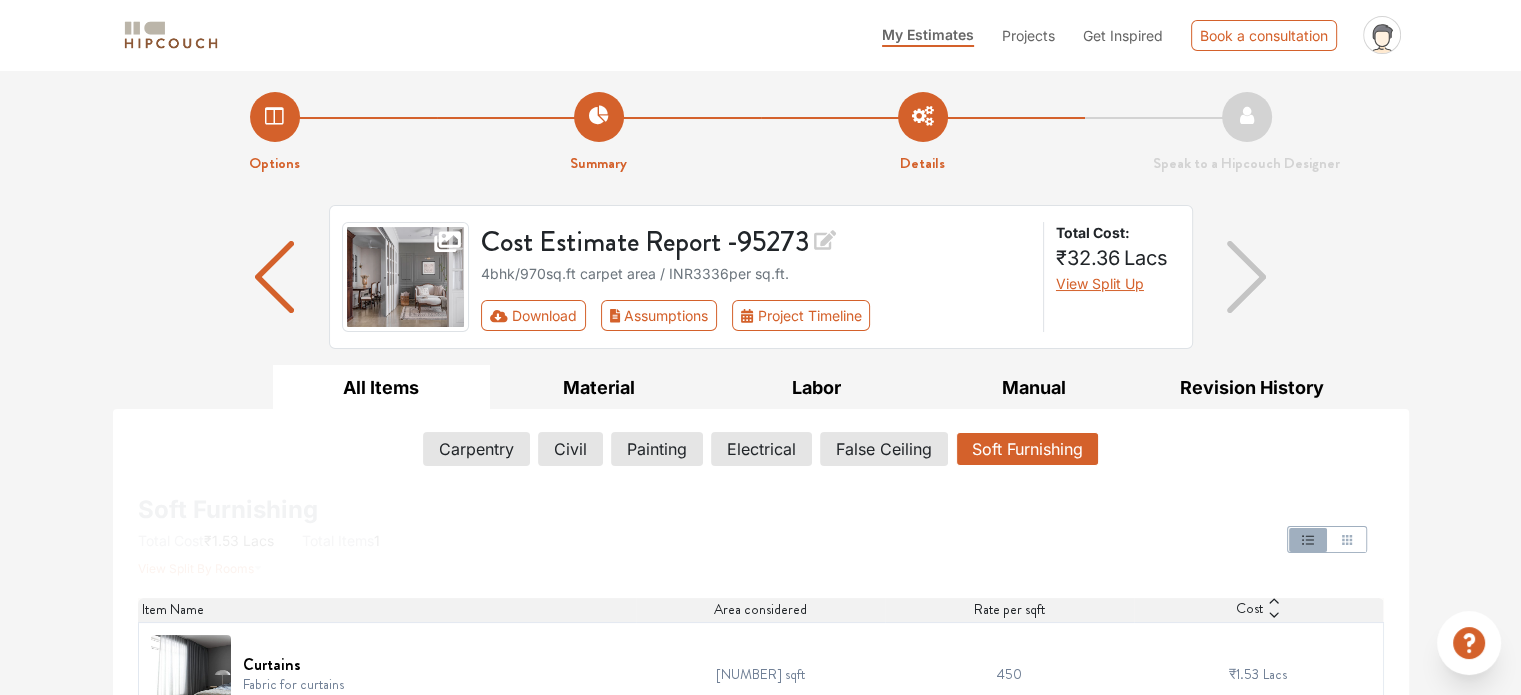 scroll, scrollTop: 0, scrollLeft: 0, axis: both 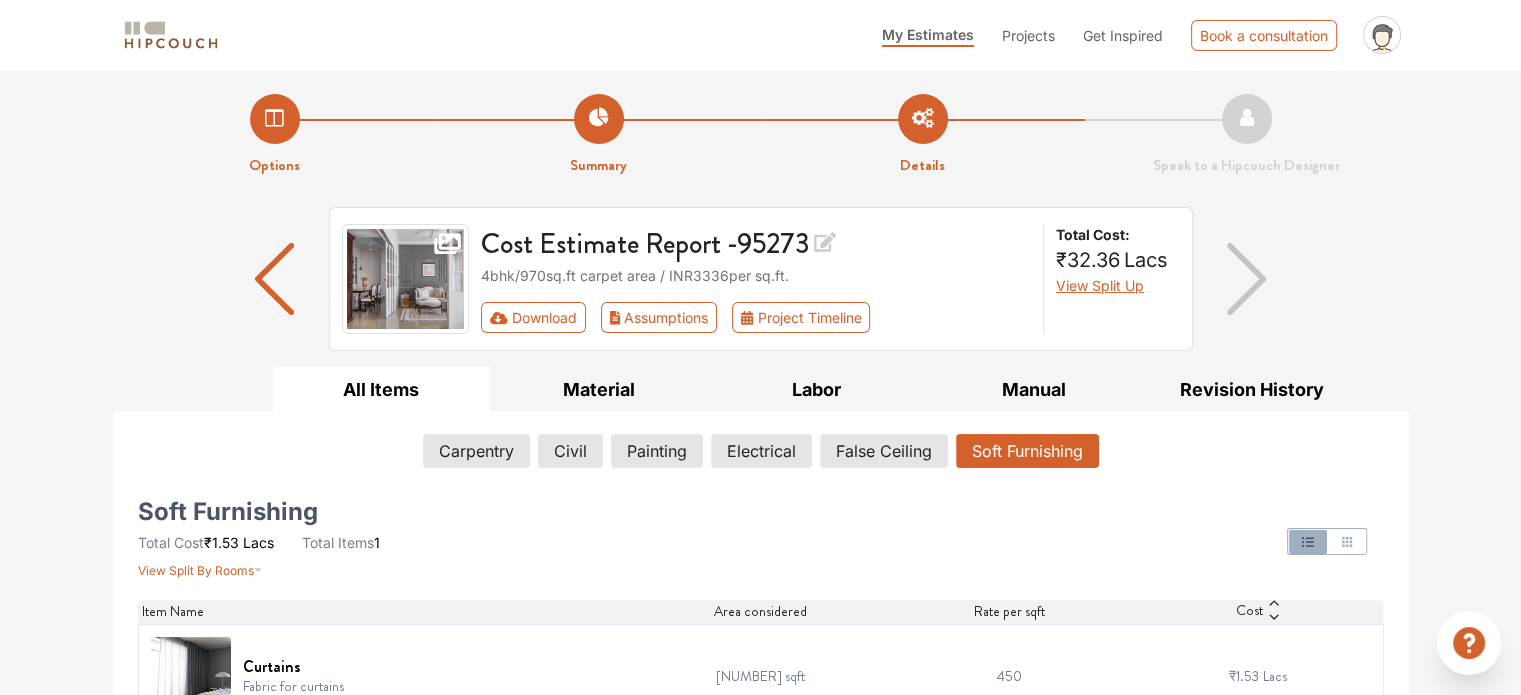 click on "My Estimates Projects Get Inspired Book a consultation profile pic Upload Boq Logout" at bounding box center [1140, 35] 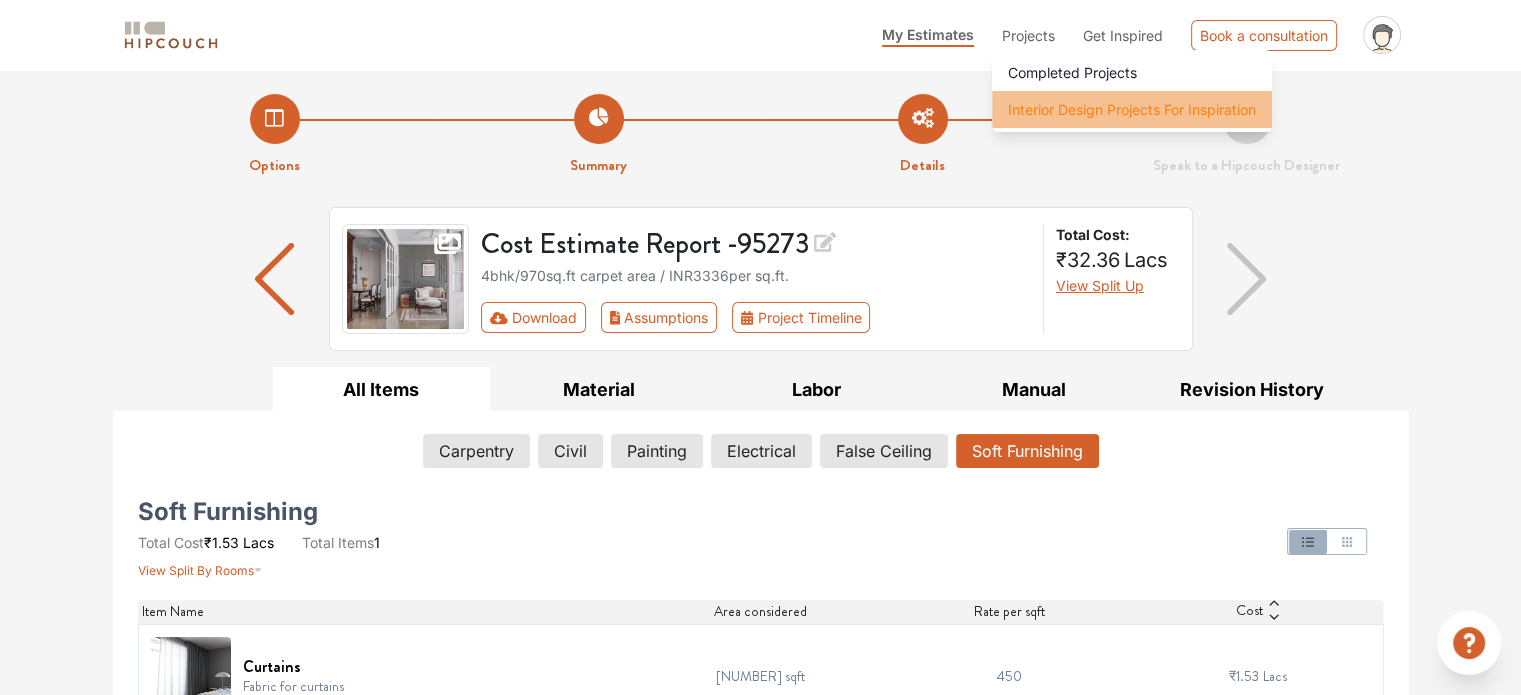 click on "Interior Design Projects For Inspiration" at bounding box center (1132, 109) 